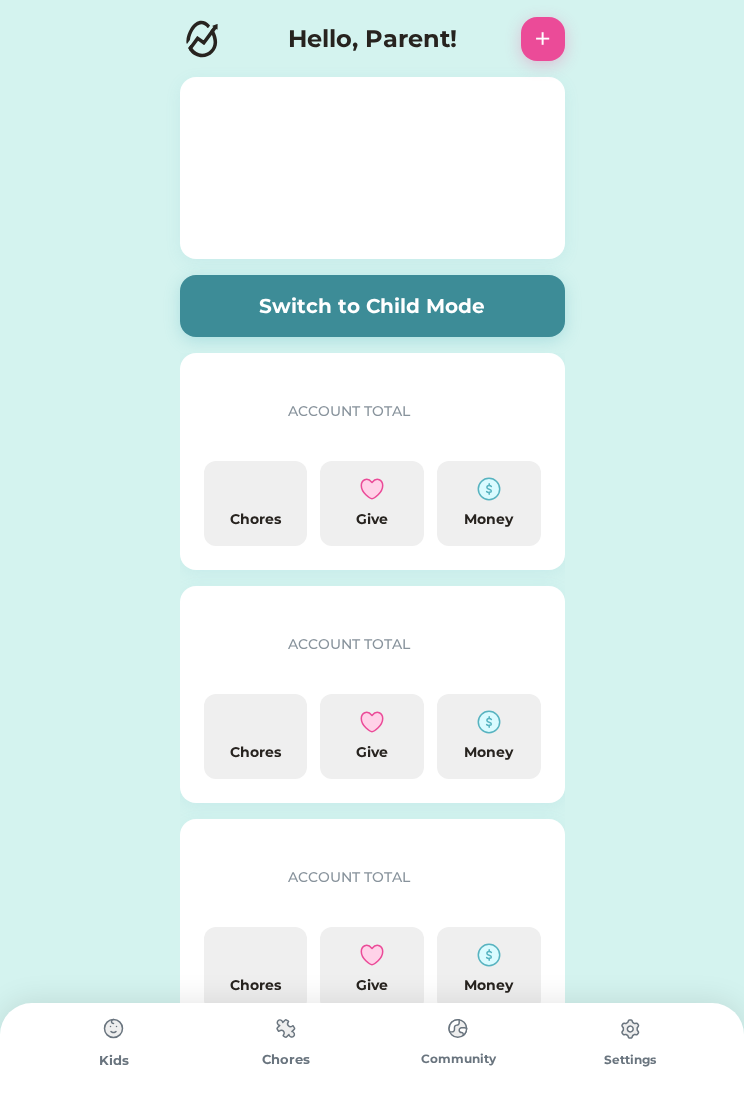 scroll, scrollTop: 0, scrollLeft: 0, axis: both 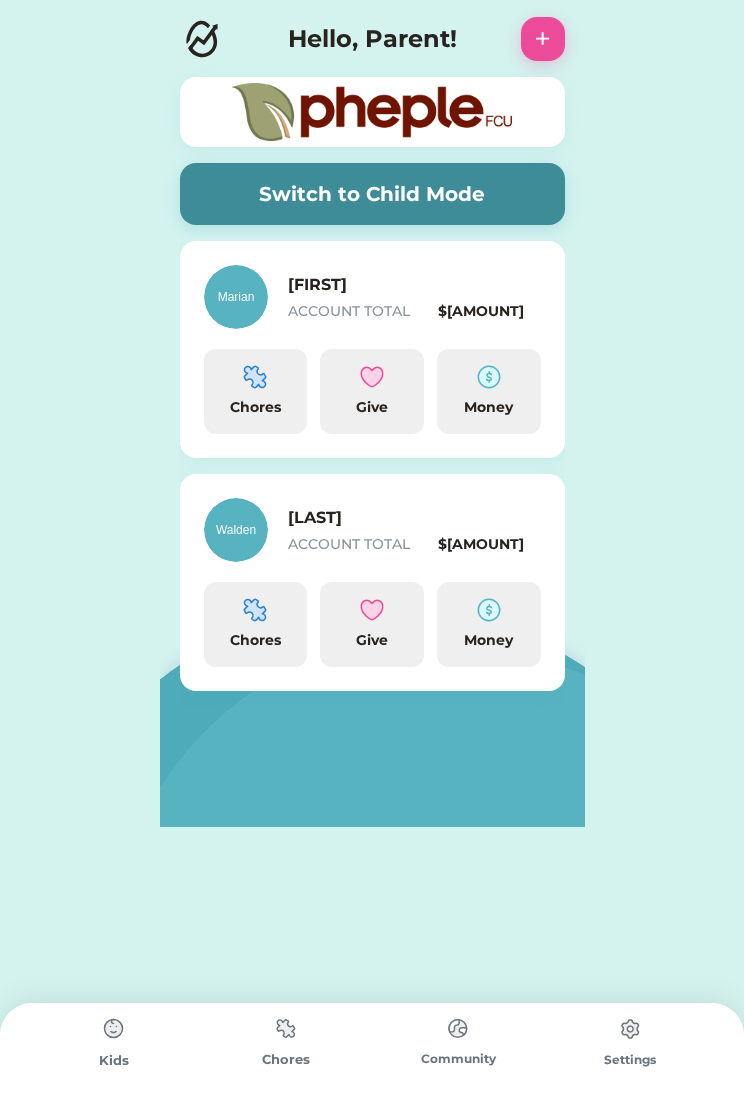 click on "Switch to Child Mode" at bounding box center [372, 194] 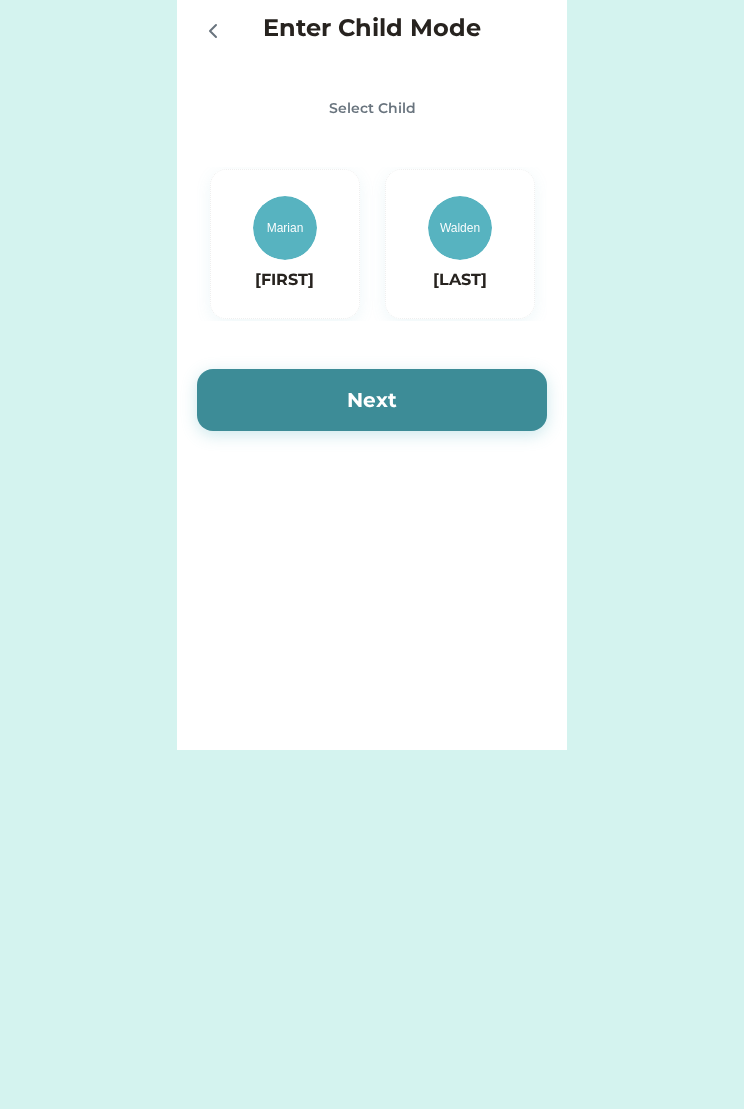 click at bounding box center (285, 228) 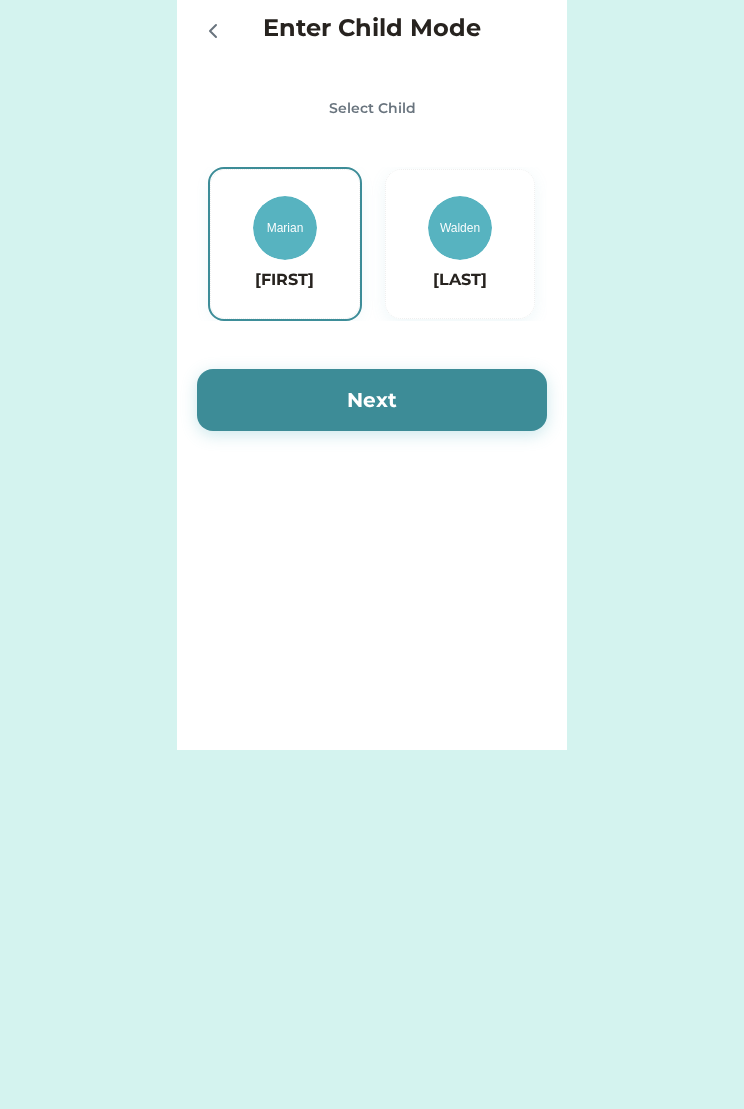 click on "Next" at bounding box center [372, 400] 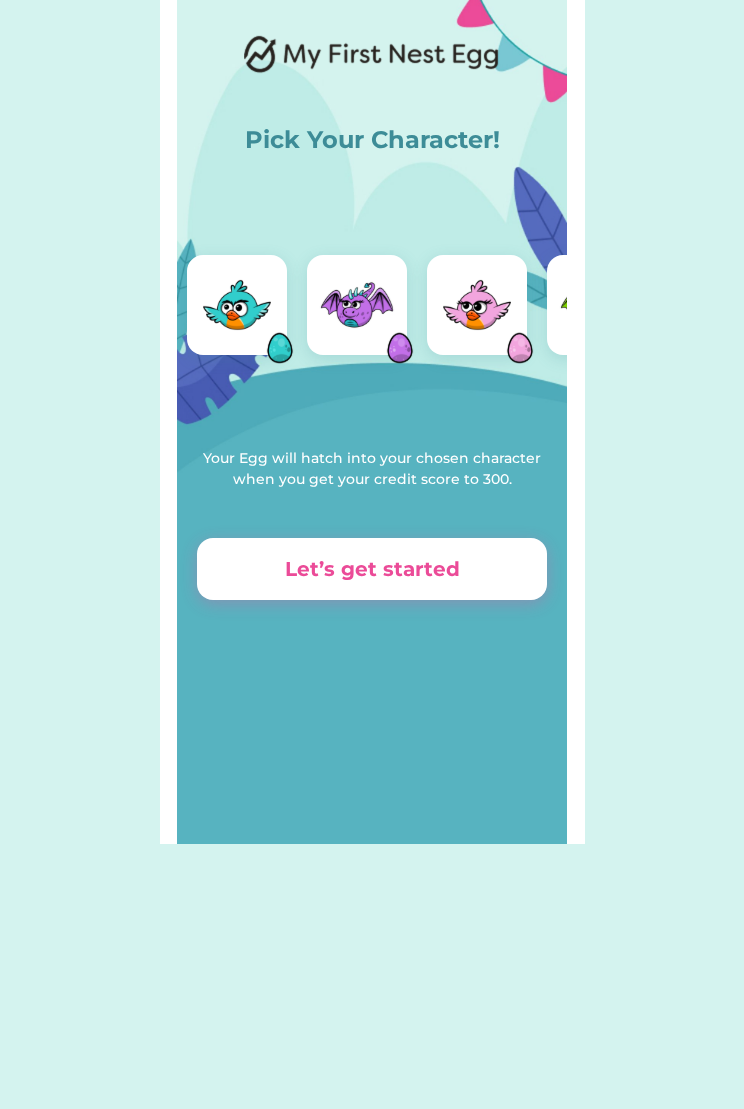 scroll, scrollTop: 0, scrollLeft: 0, axis: both 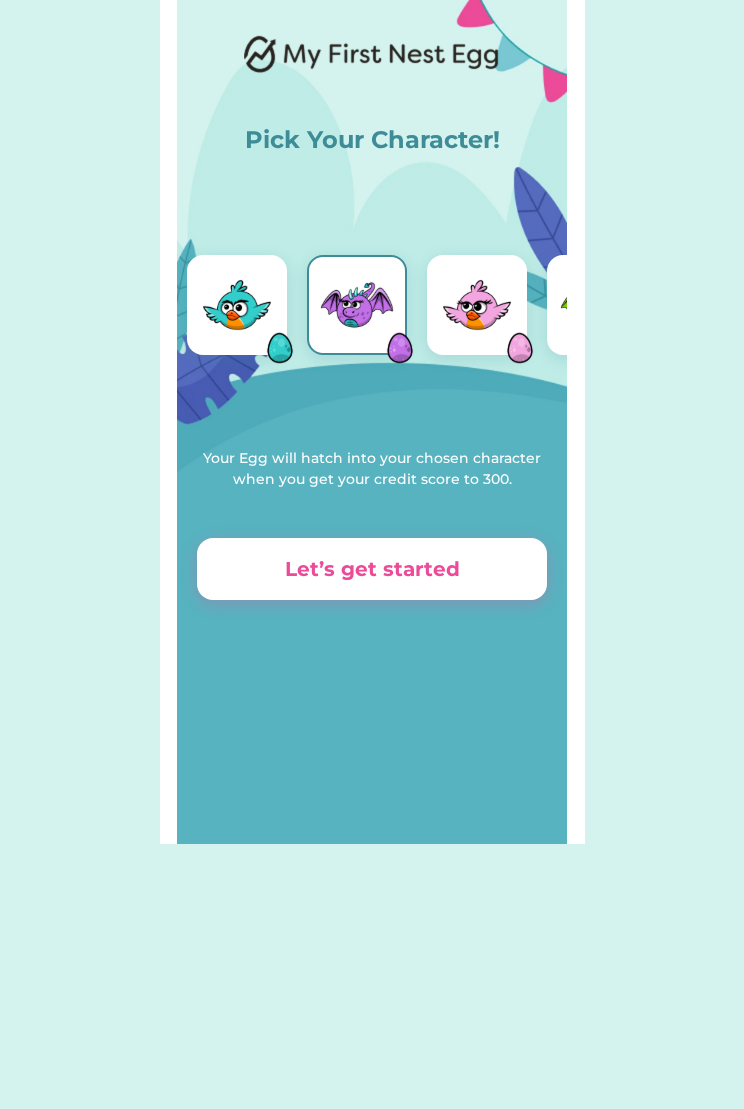 click at bounding box center (400, 348) 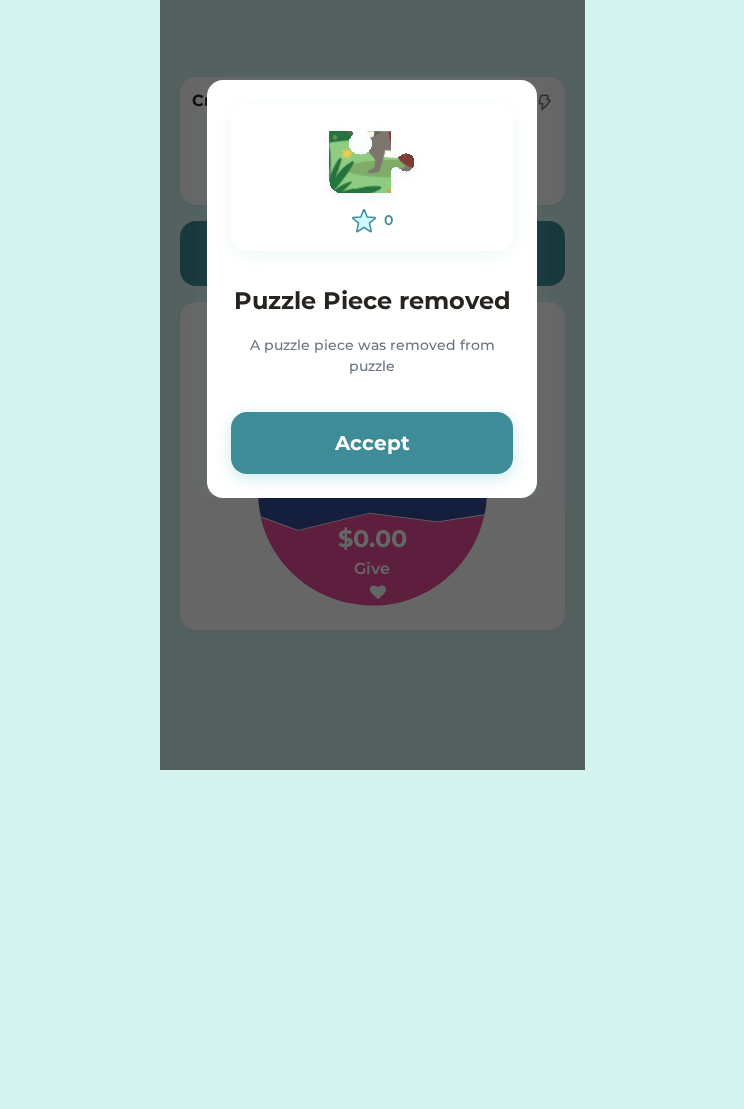 click on "Accept" at bounding box center [372, 443] 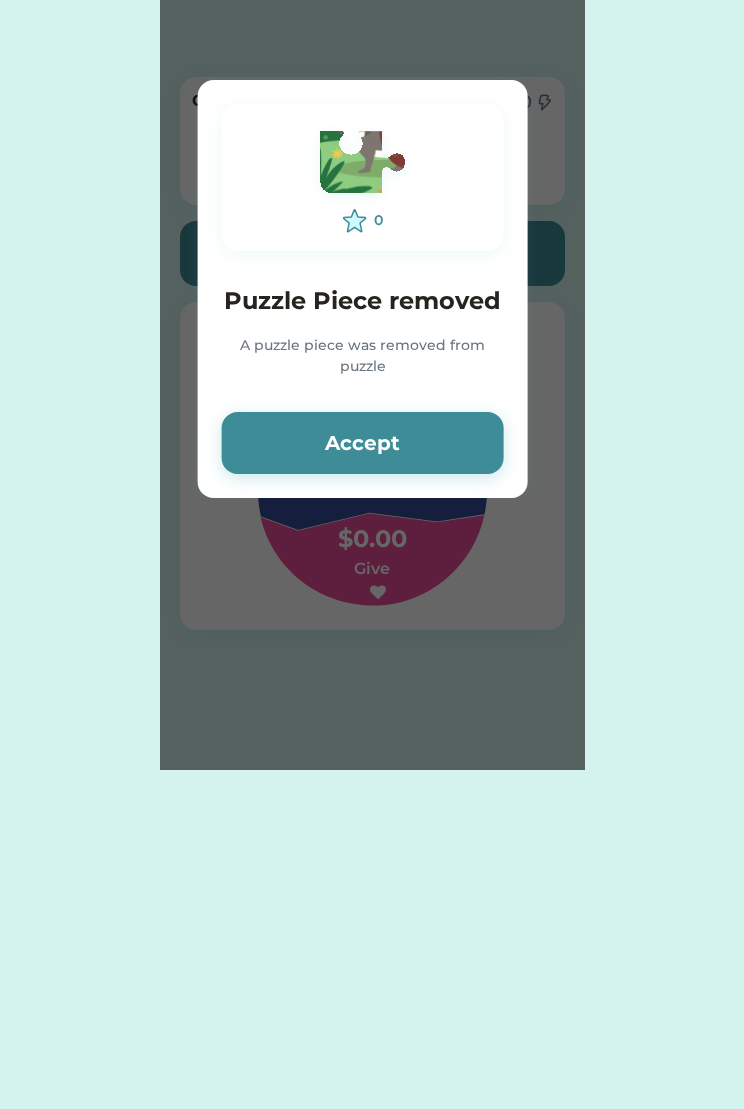 click on "Accept" at bounding box center (363, 443) 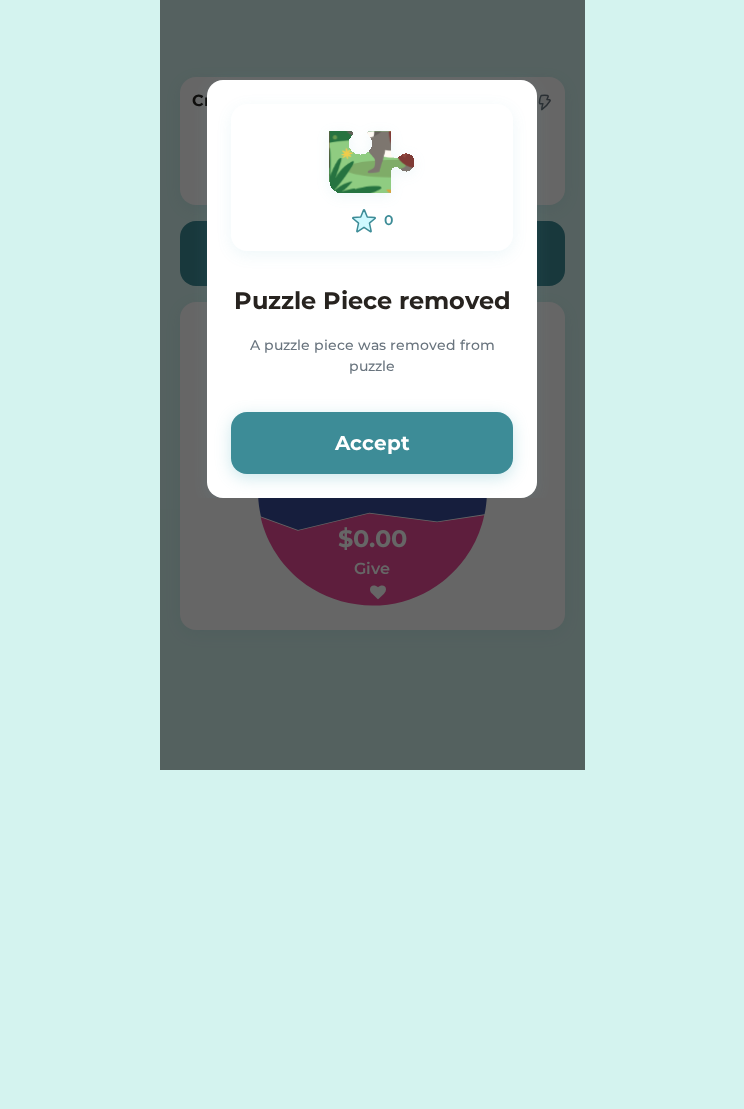 click on "Accept" at bounding box center [372, 443] 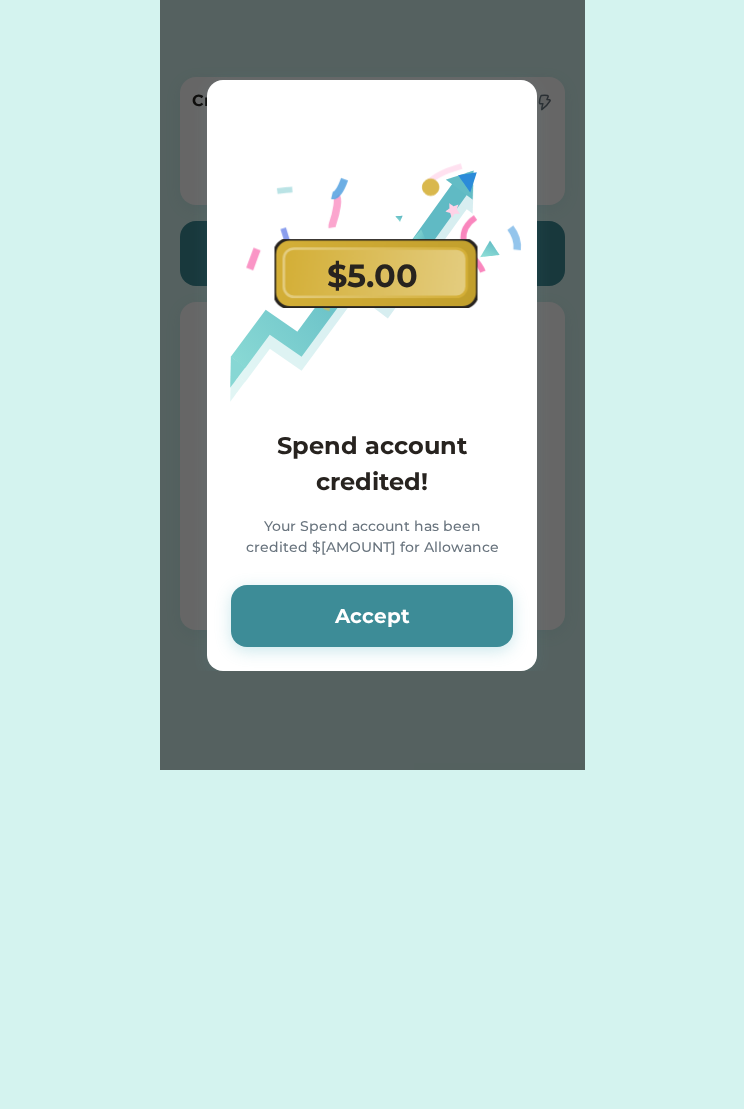 click on "Accept" at bounding box center (372, 616) 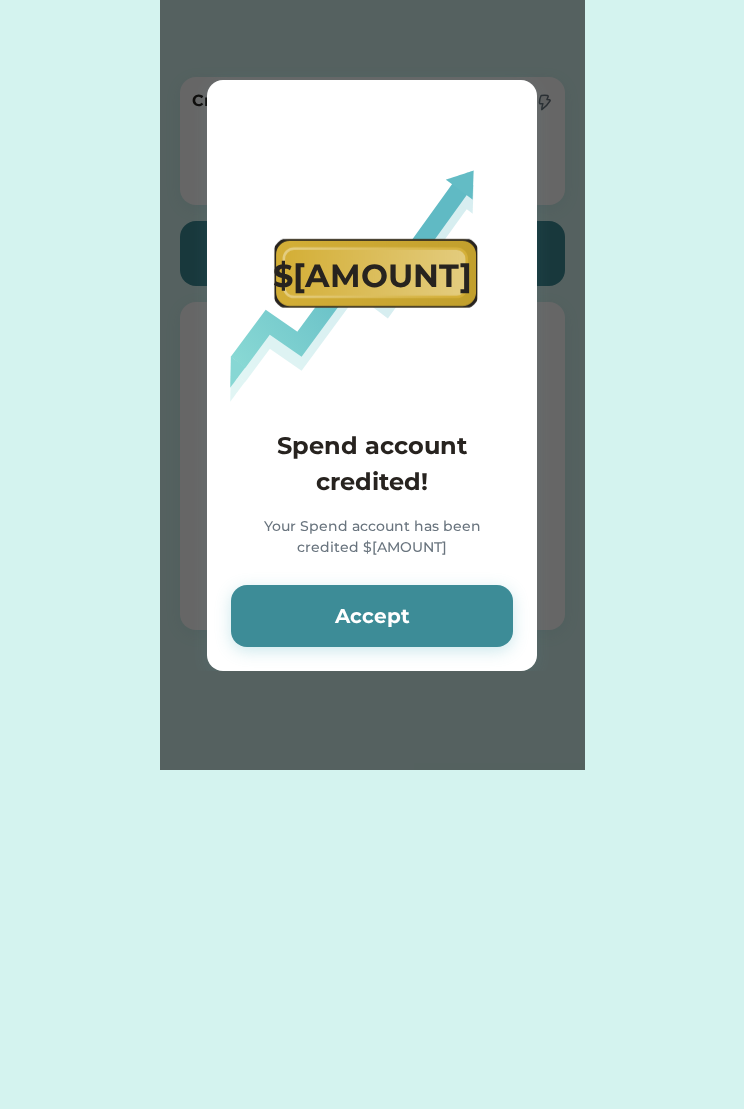 click on "Accept" at bounding box center (372, 616) 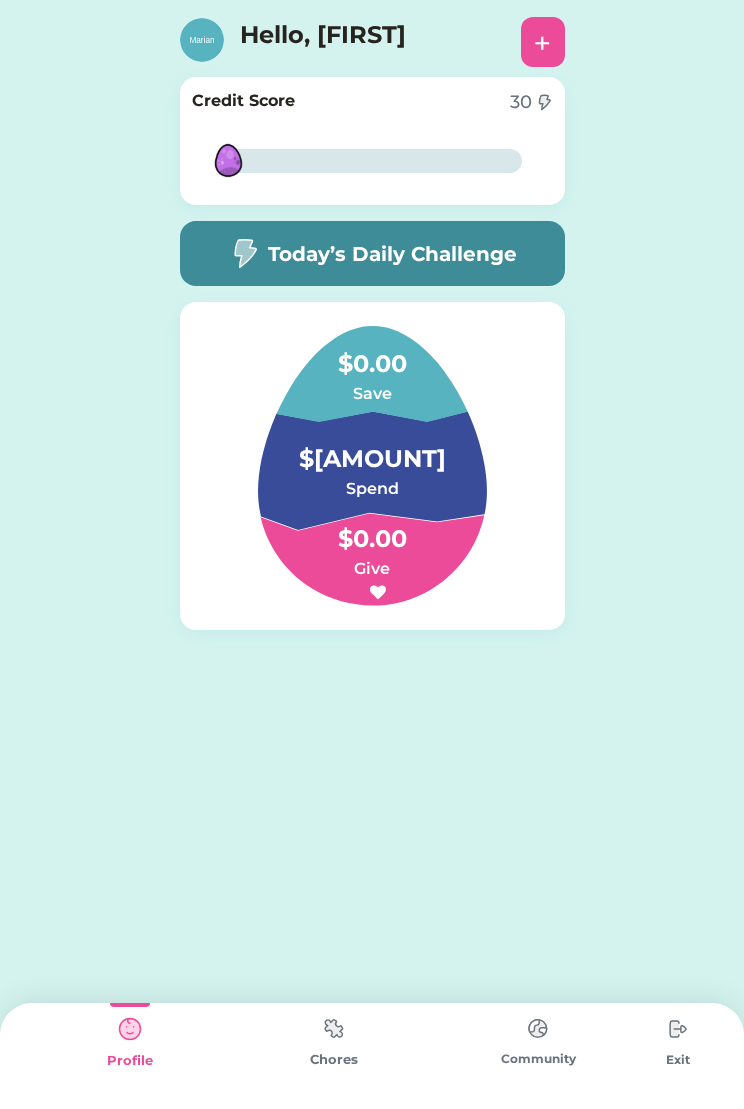 click on "$[AMOUNT]" at bounding box center (372, 449) 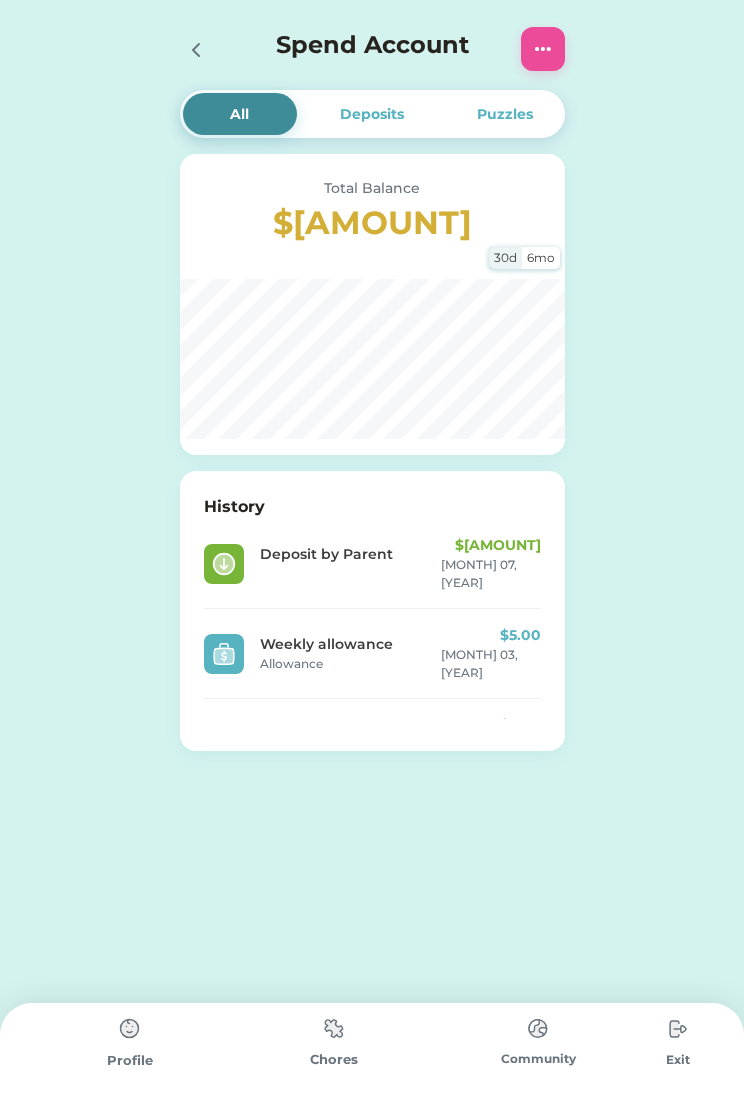 click on "Spend Account" at bounding box center (372, 49) 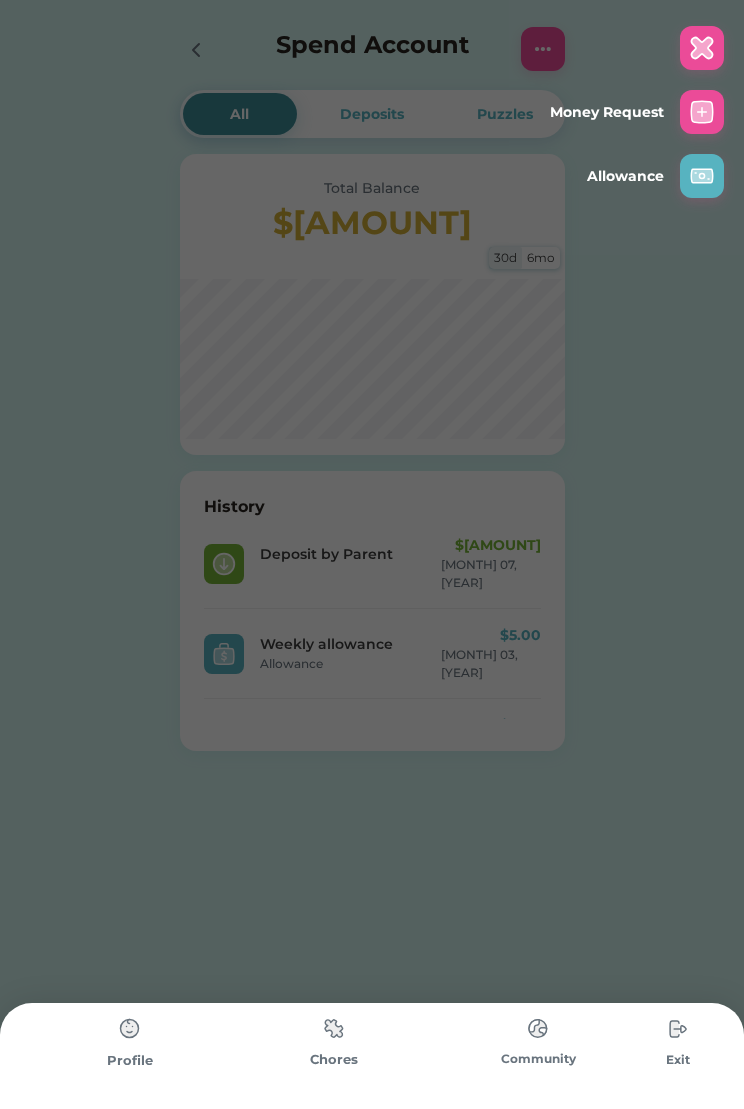 click on "Money Request Allowance" at bounding box center (372, 5008) 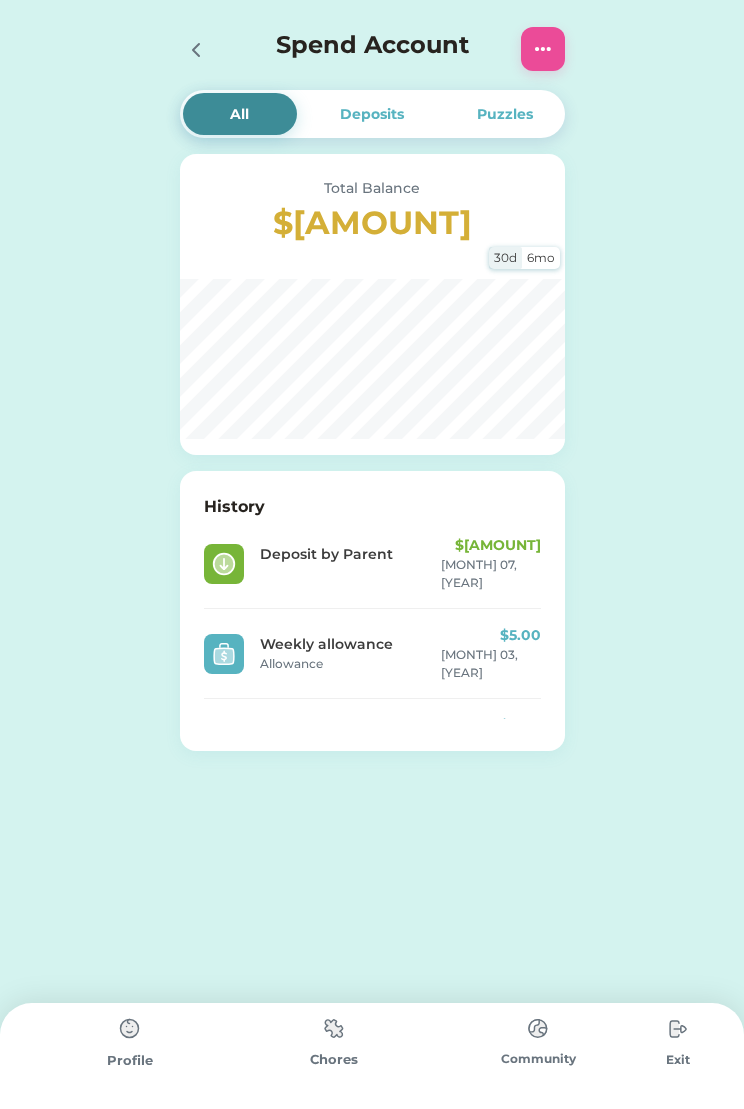 click at bounding box center [195, 49] 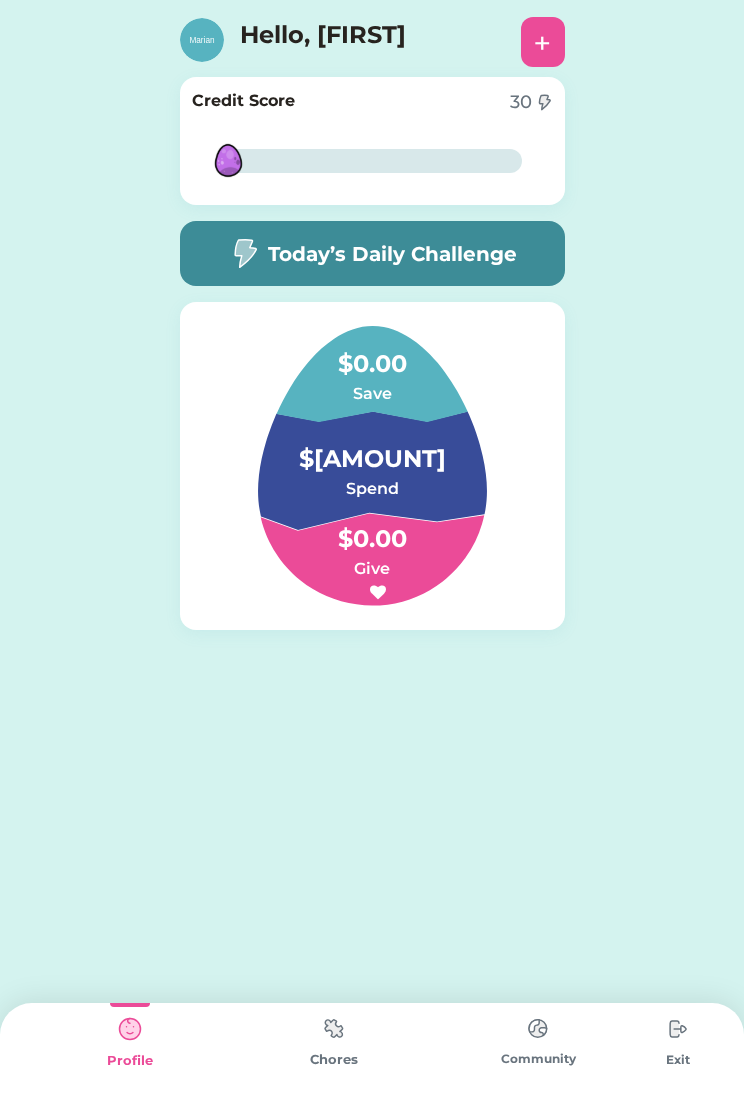click on "$0.00" at bounding box center [372, 354] 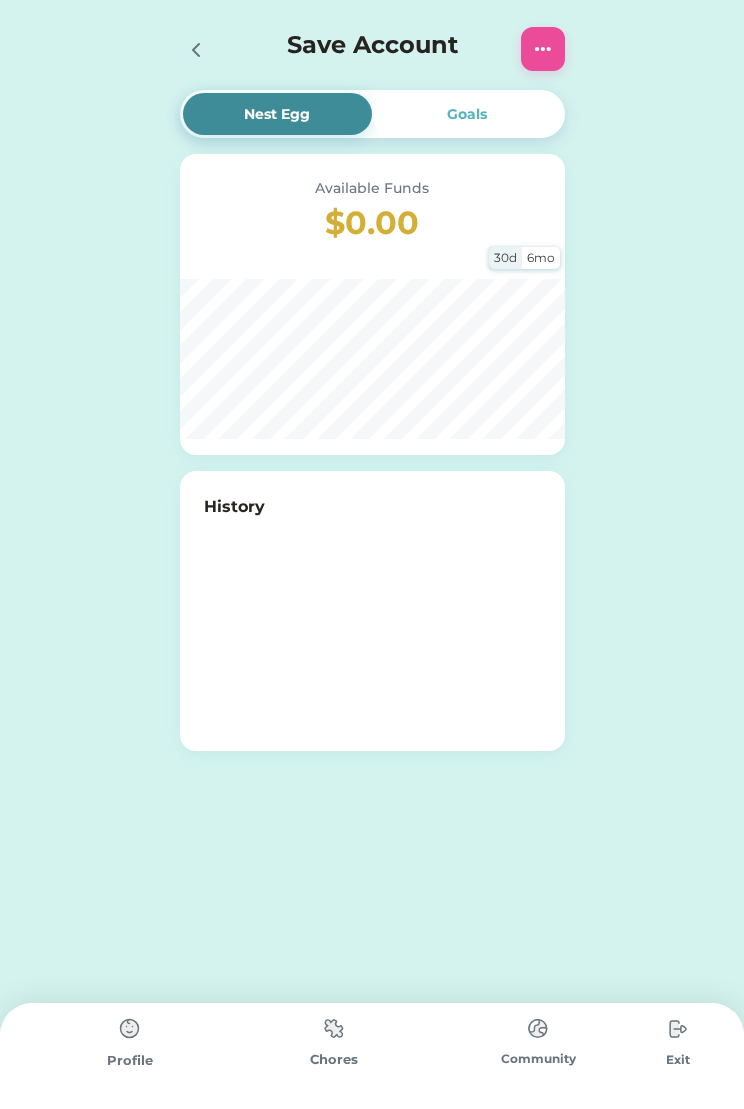 click at bounding box center [543, 49] 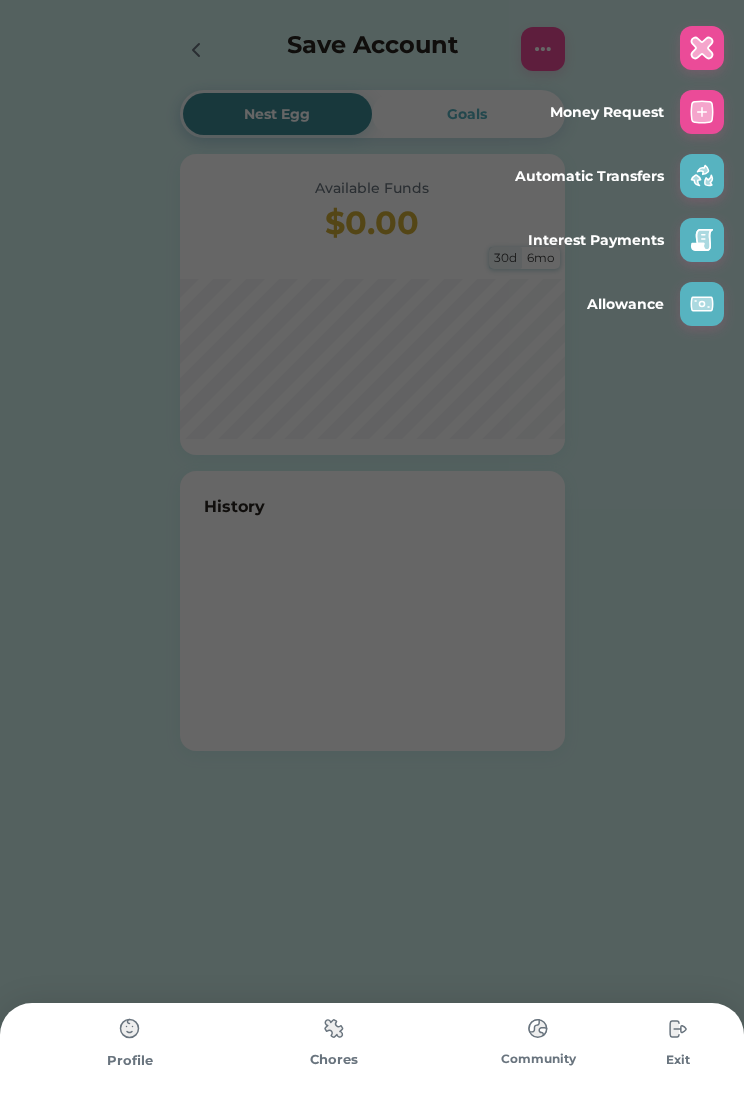 click on "Money Request Automatic Transfers Interest Payments Allowance" at bounding box center [372, 5008] 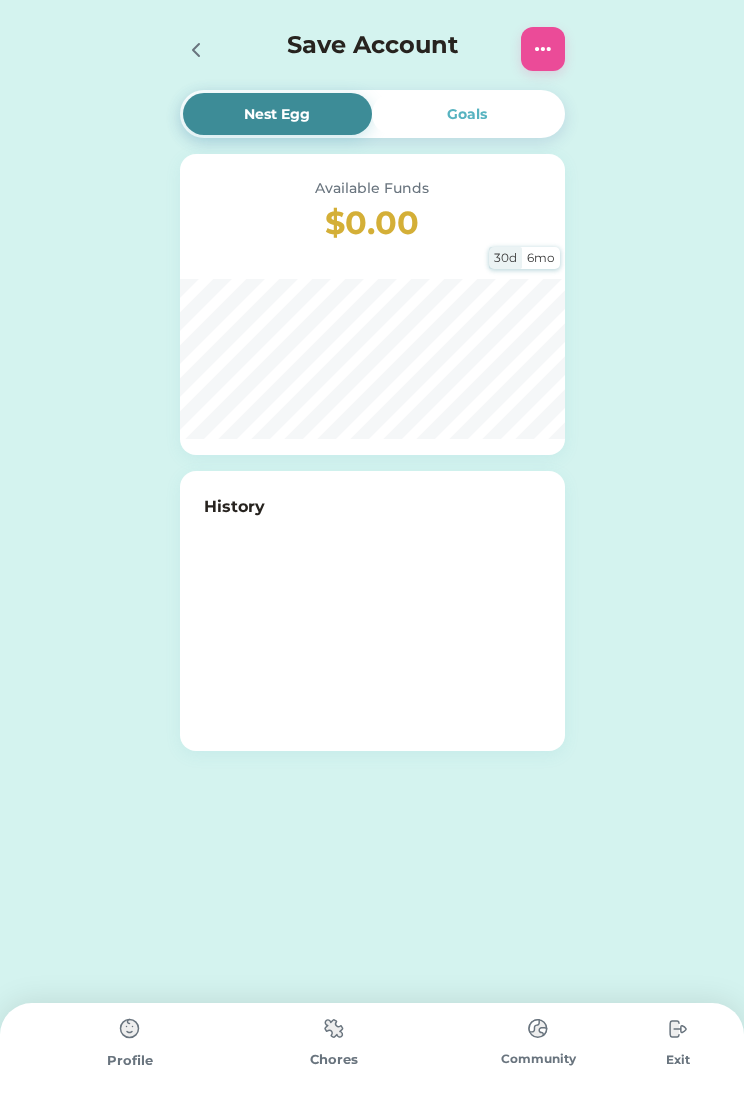 click on "Profile" at bounding box center [130, 1061] 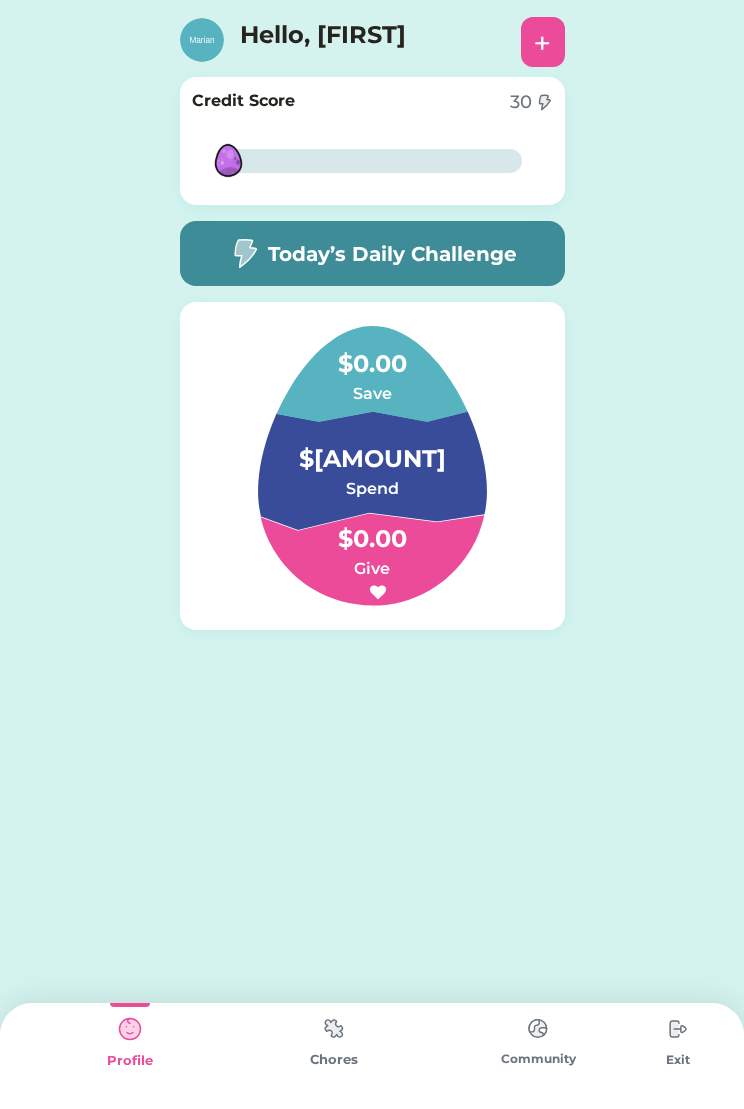 click on "+" at bounding box center (543, 42) 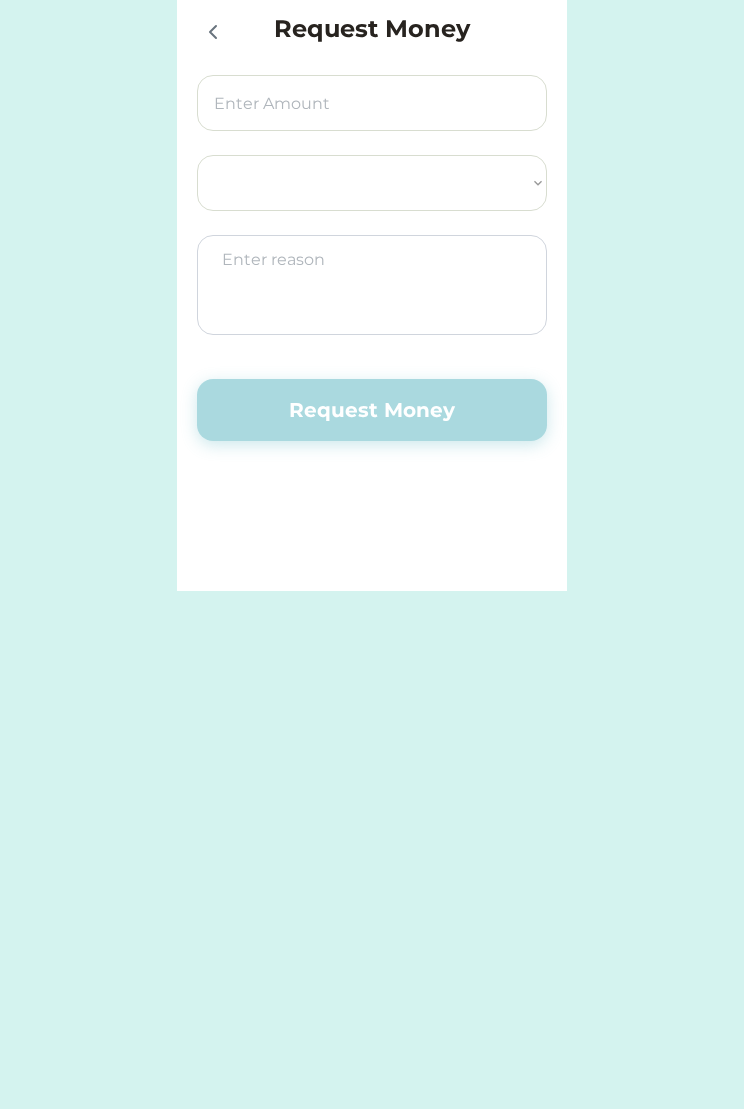 select on "" [PLACEHOLDER_1427118222253] "" 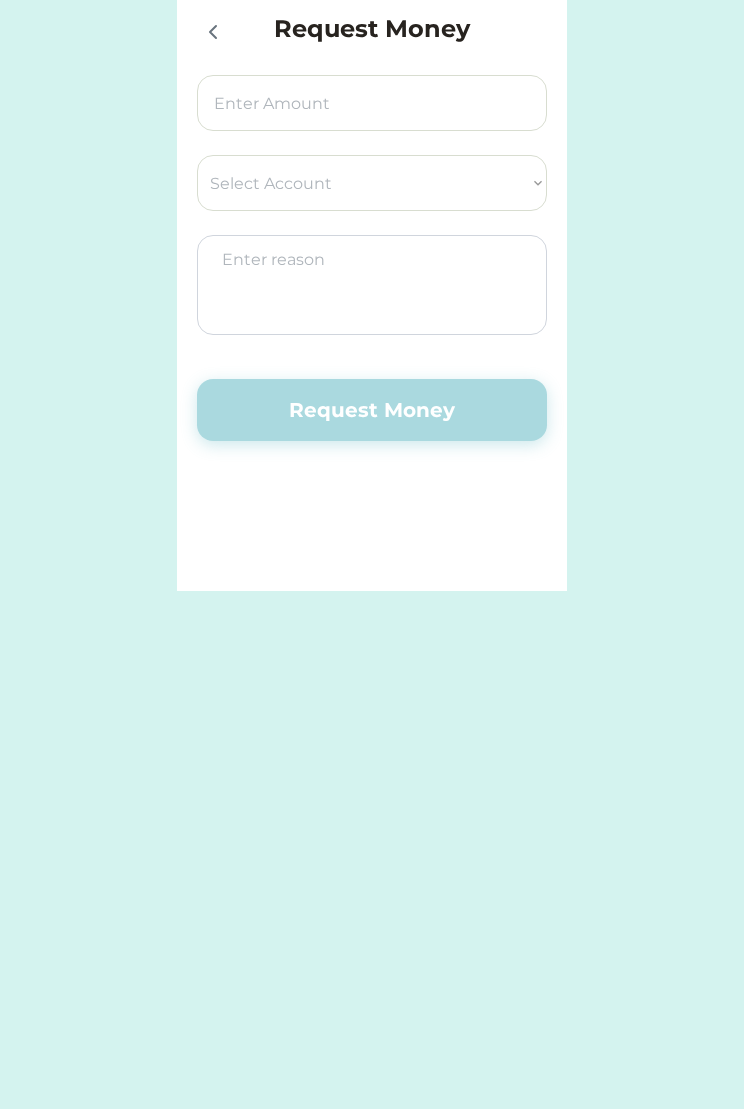 click 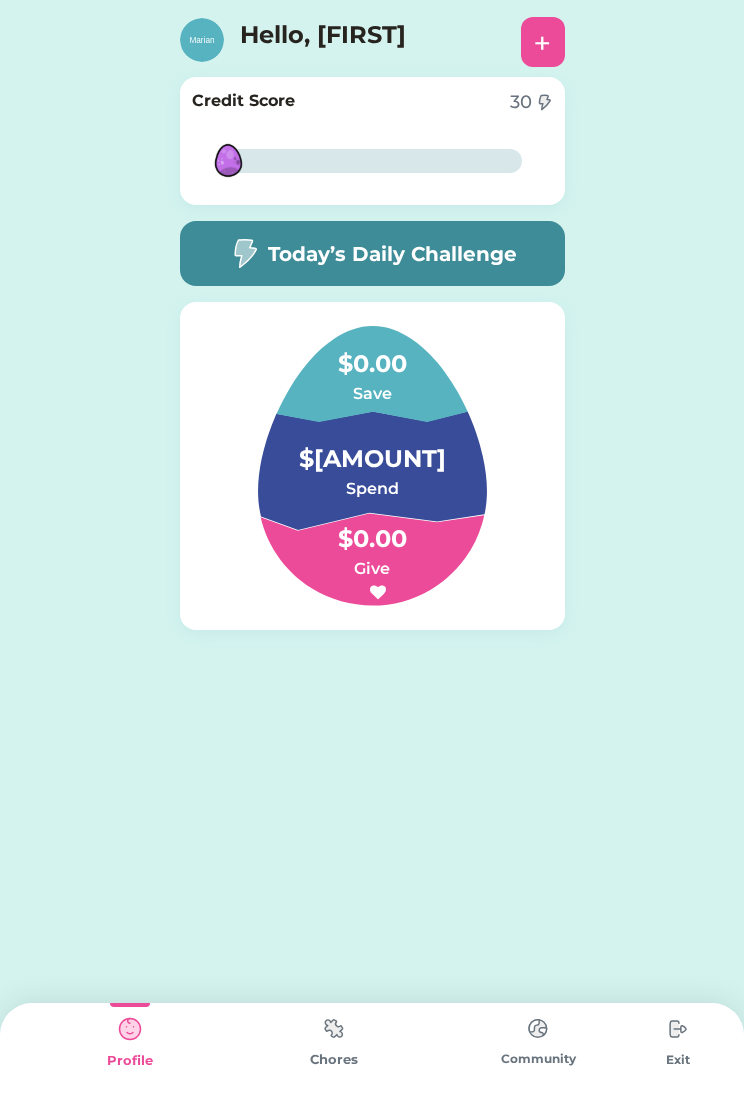 click on "$[AMOUNT]" at bounding box center (372, 449) 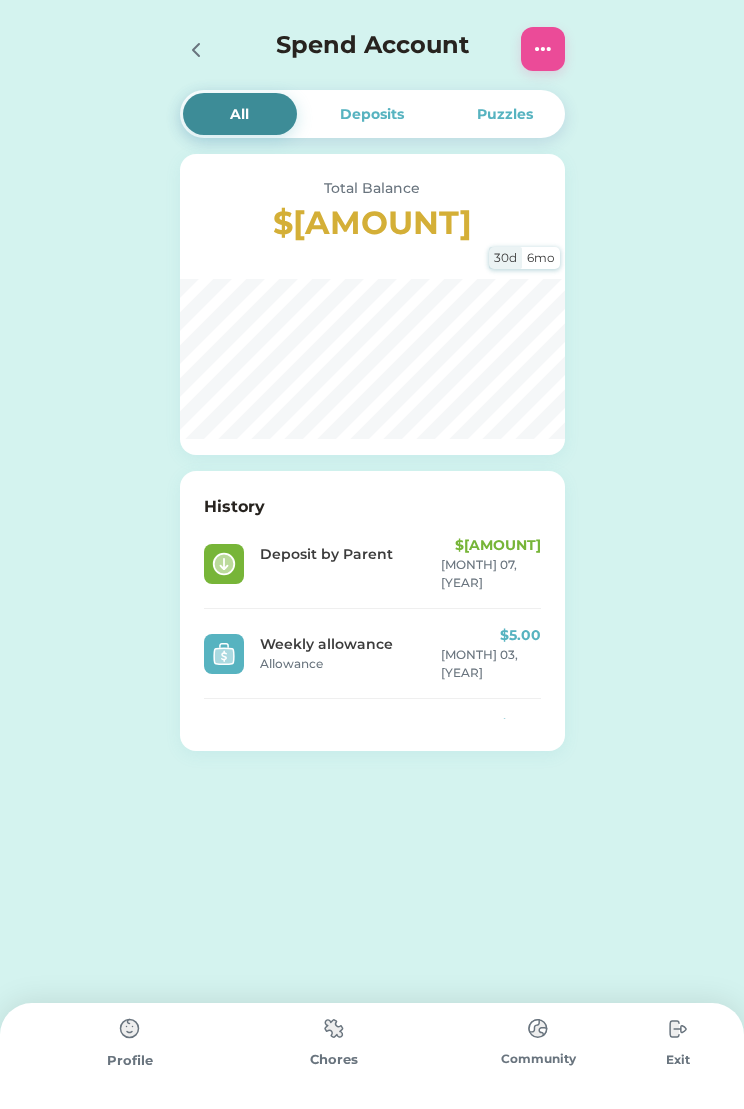 click 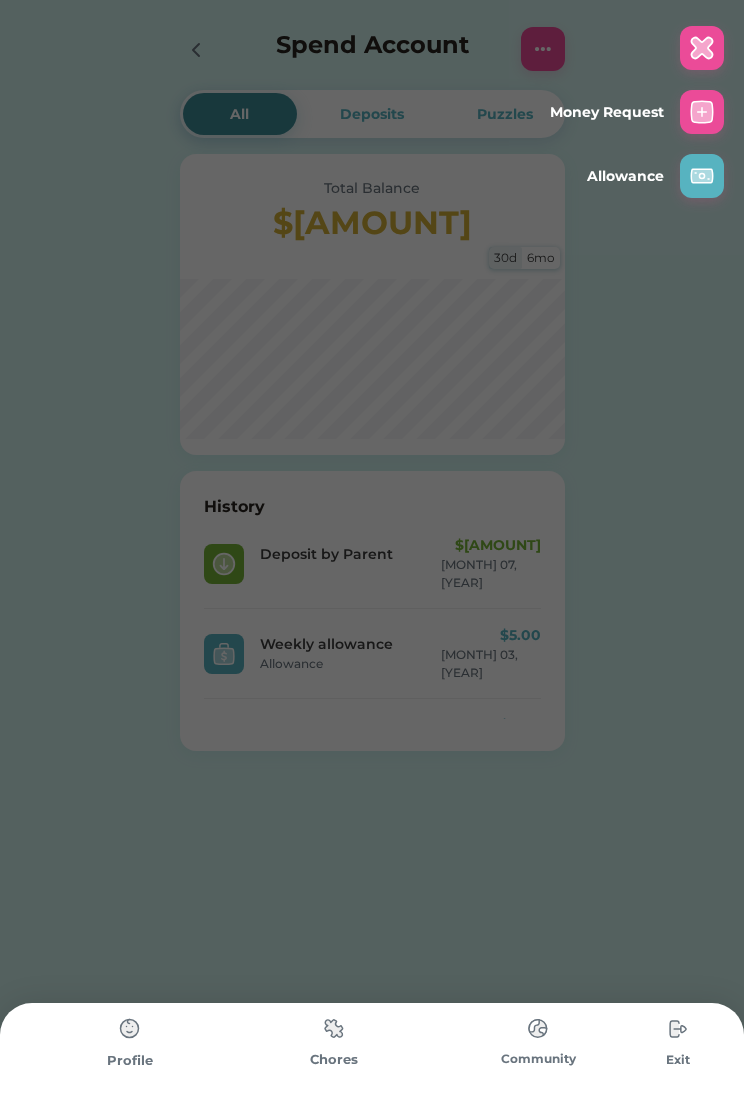 click 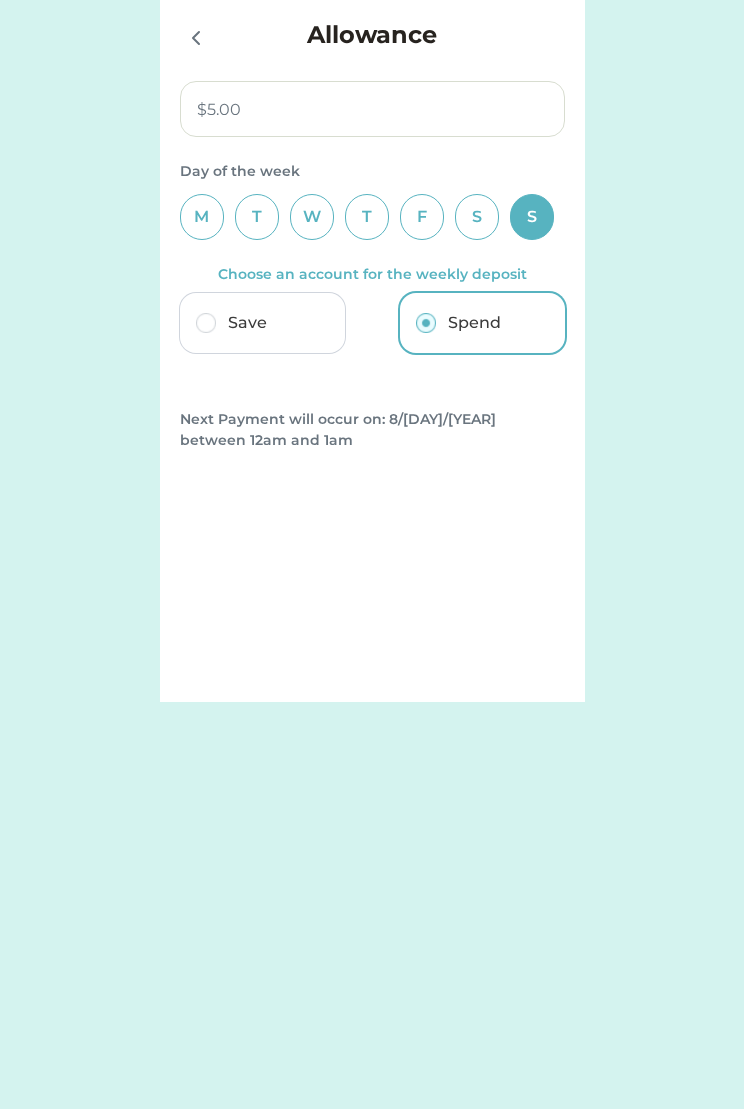 click at bounding box center [195, 37] 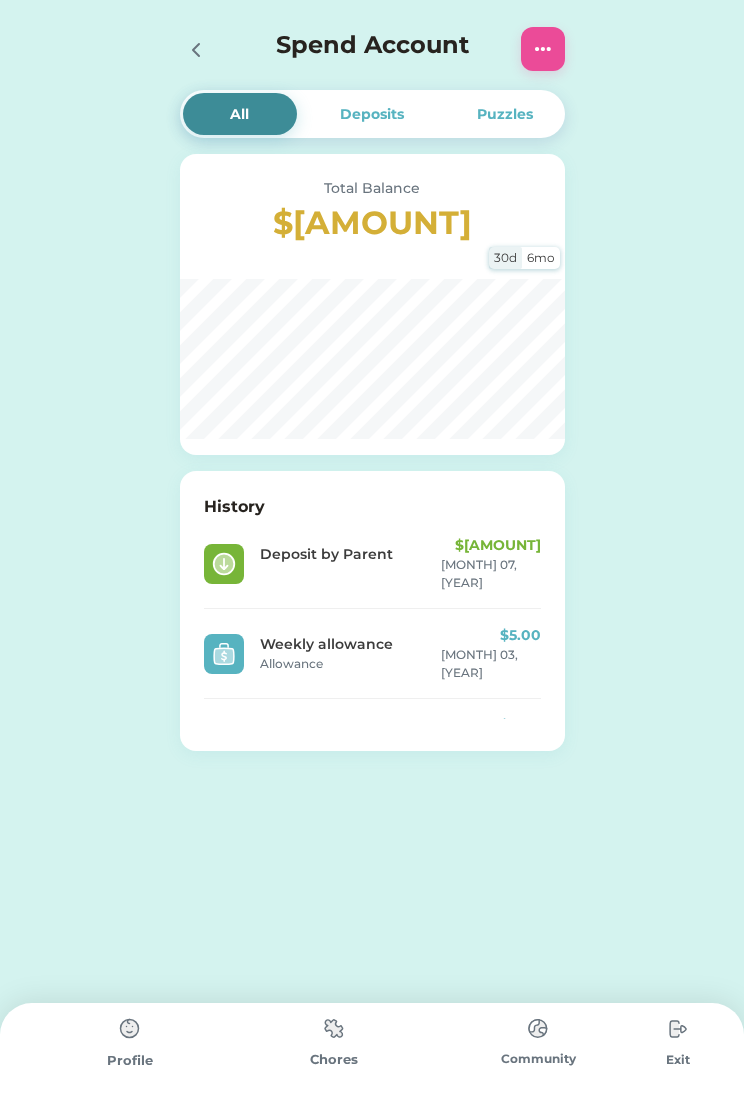 click at bounding box center (202, 49) 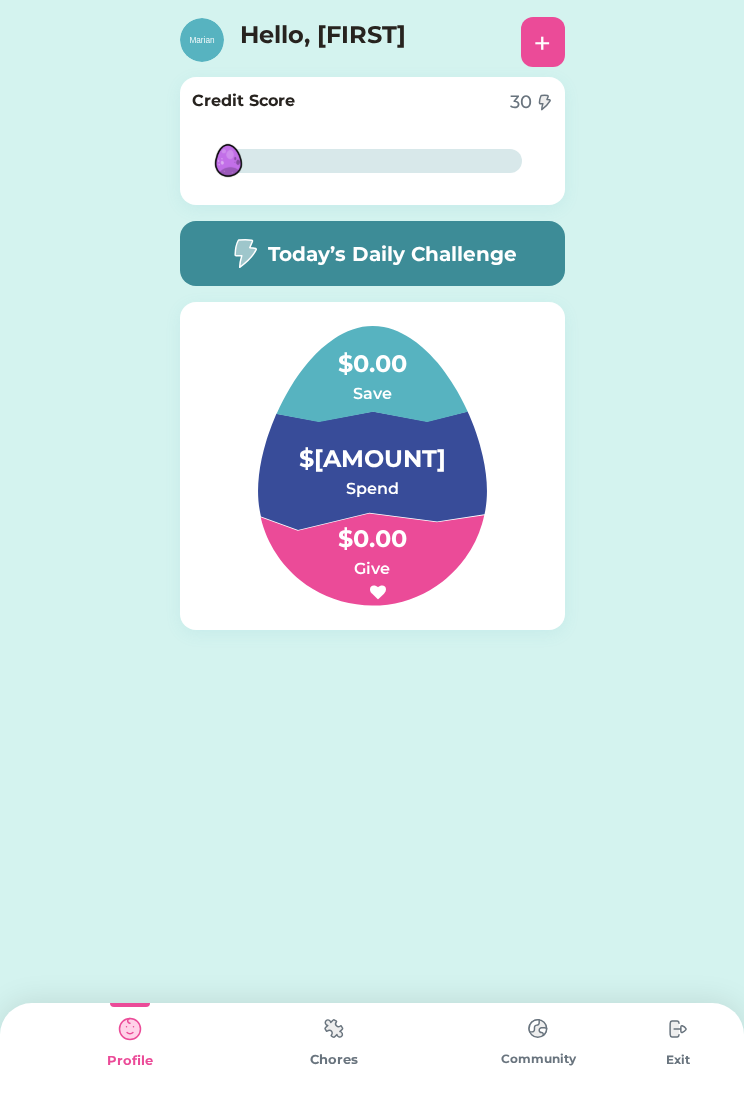 click on "Request Money Select Account [BANK] Save Give Spend Request Money
Enter Child Mode Select Child [FIRST] [LAST] Next
Nest Egg Goals Available Funds $0.00 30d 6mo History
Donations Acts Hours Total Balance $0.00 30d 6mo History
Allowance Day of the week M T W T F S S Choose an account for the weekly deposit Save Spend Next Payment will occur on: 8/[DAY]/[YEAR] between 12am and 1am All Deposits Puzzles Total Balance $[AMOUNT] 30d 6mo History Deposit by Parent $[AMOUNT] [MONTH] 07, [YEAR] Weekly allowance Allowance $[AMOUNT] [MONTH] 03, [YEAR] Weekly allowance Allowance $[AMOUNT] [MONTH] 27, [YEAR] Give" 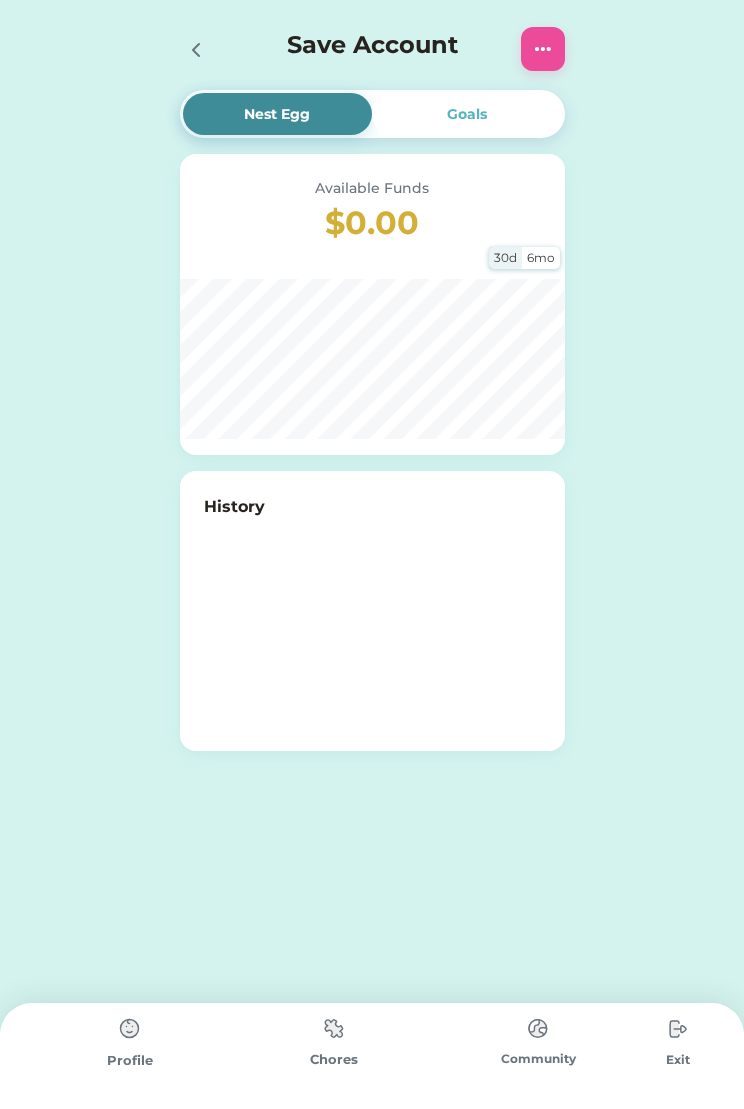 click at bounding box center (543, 49) 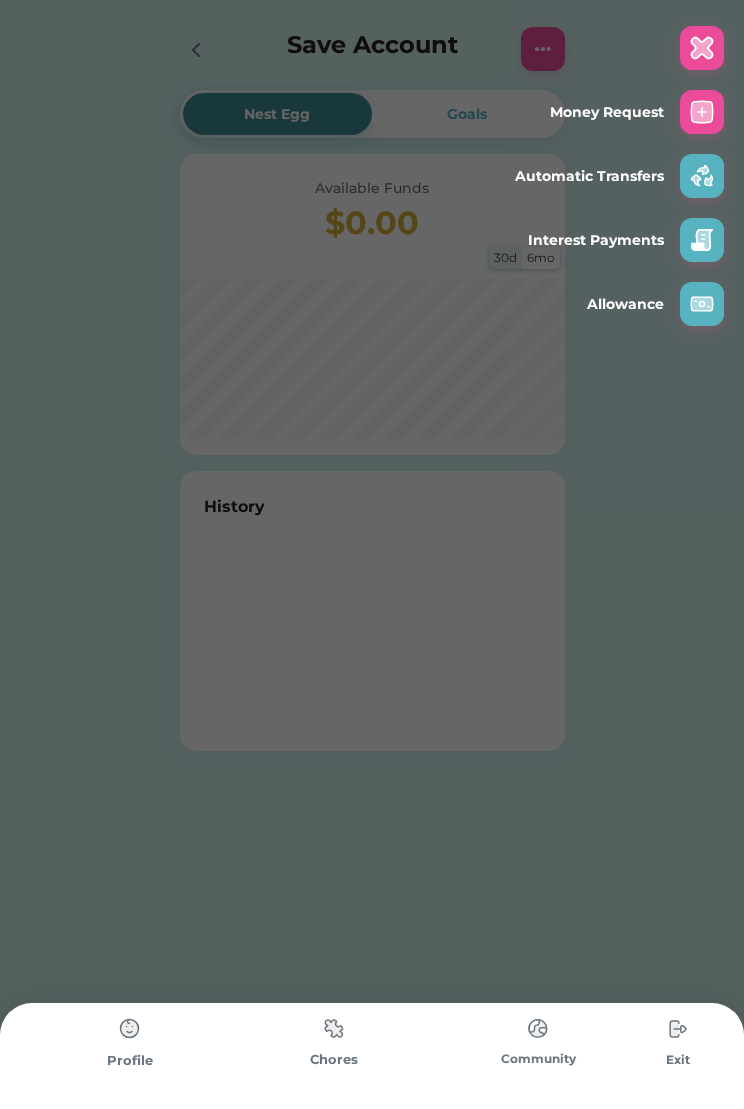 click on "Money Request Automatic Transfers Interest Payments Allowance" at bounding box center [372, 5008] 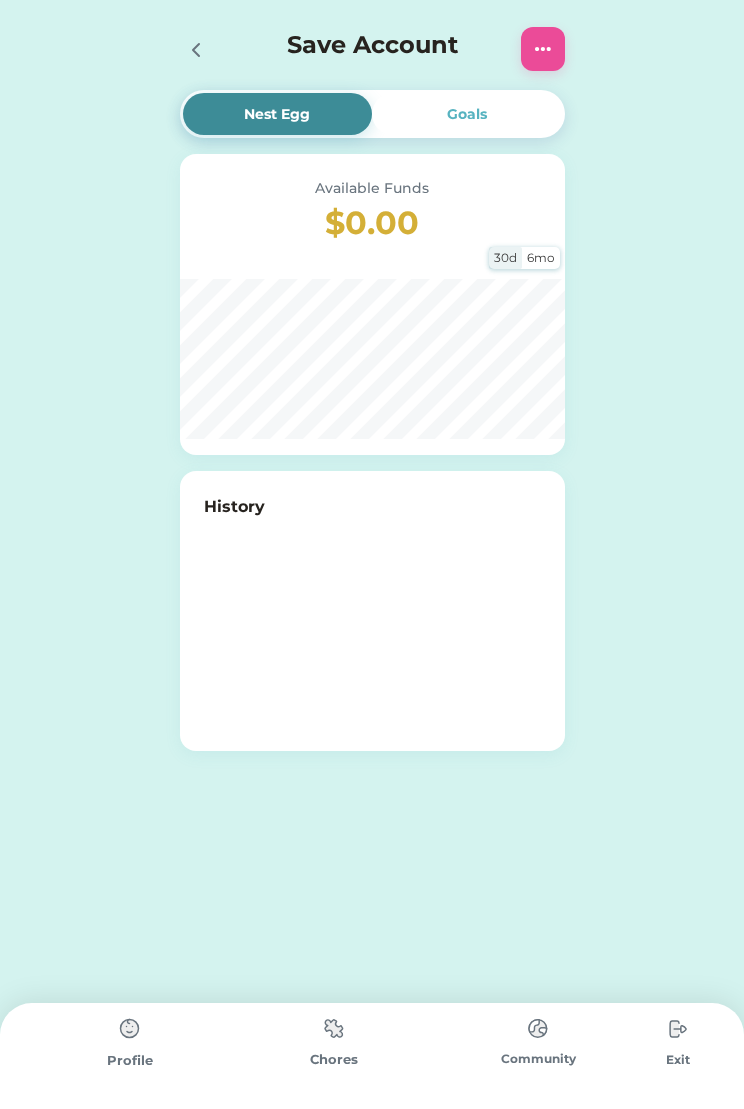 click at bounding box center (130, 1029) 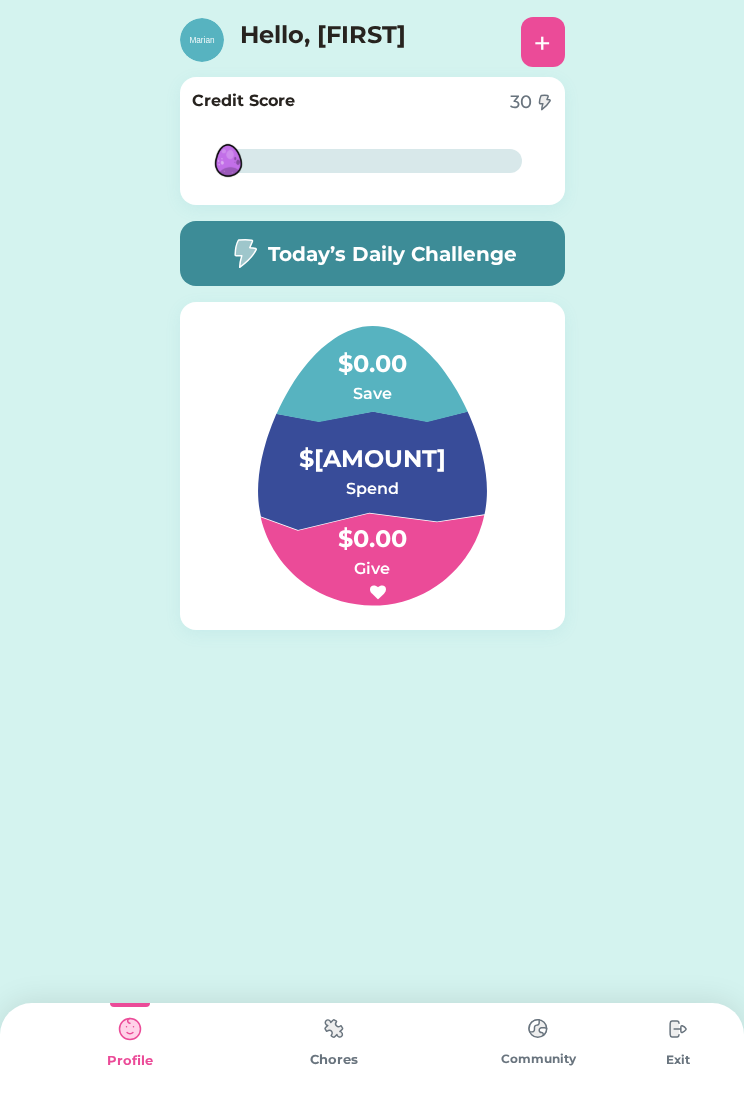 click on "Save" at bounding box center [372, 394] 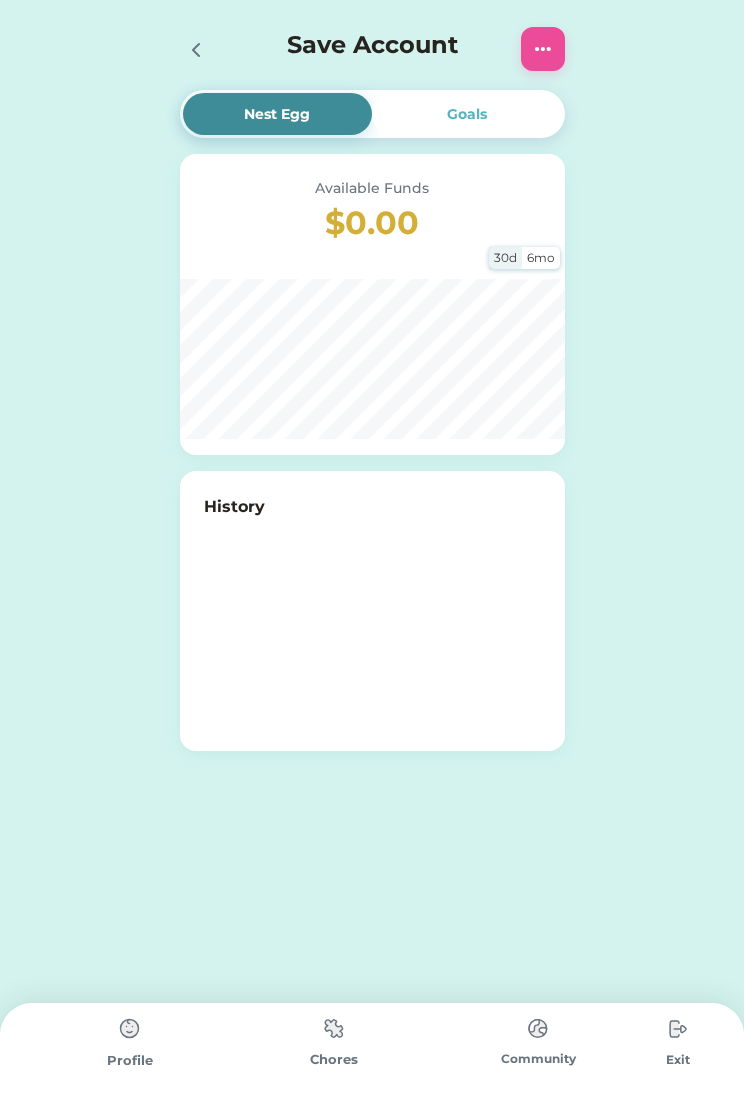 click at bounding box center [202, 49] 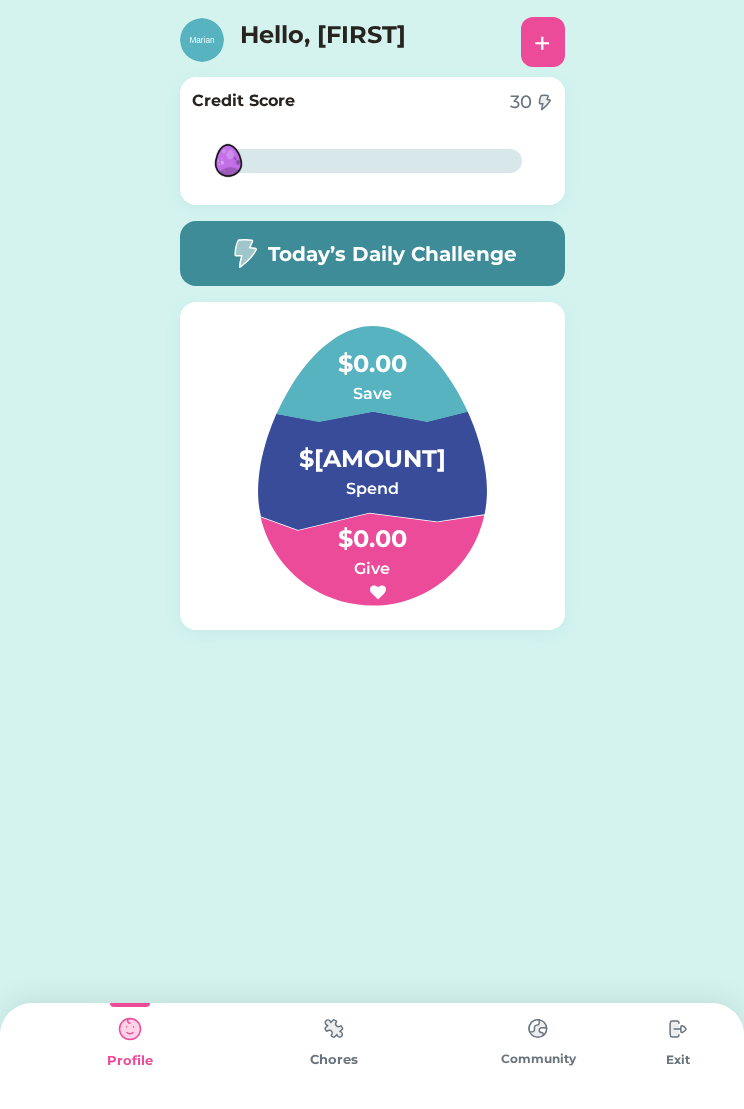 click on "$[AMOUNT]" at bounding box center [372, 449] 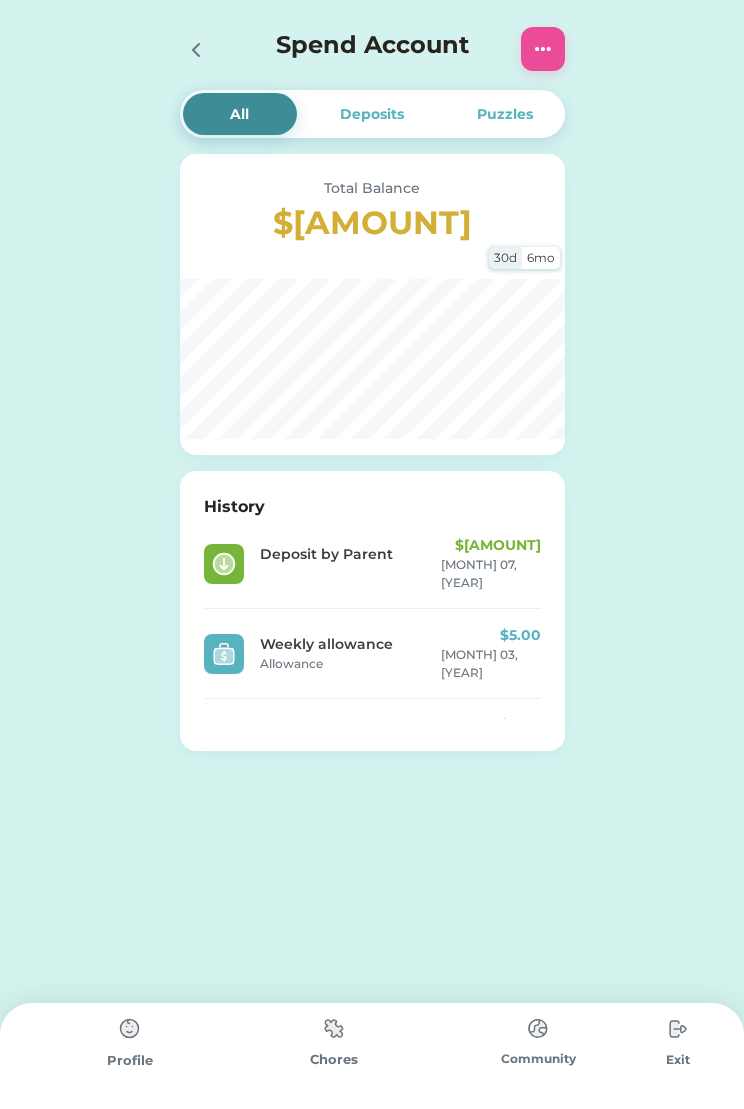 click on "Deposits" at bounding box center [372, 114] 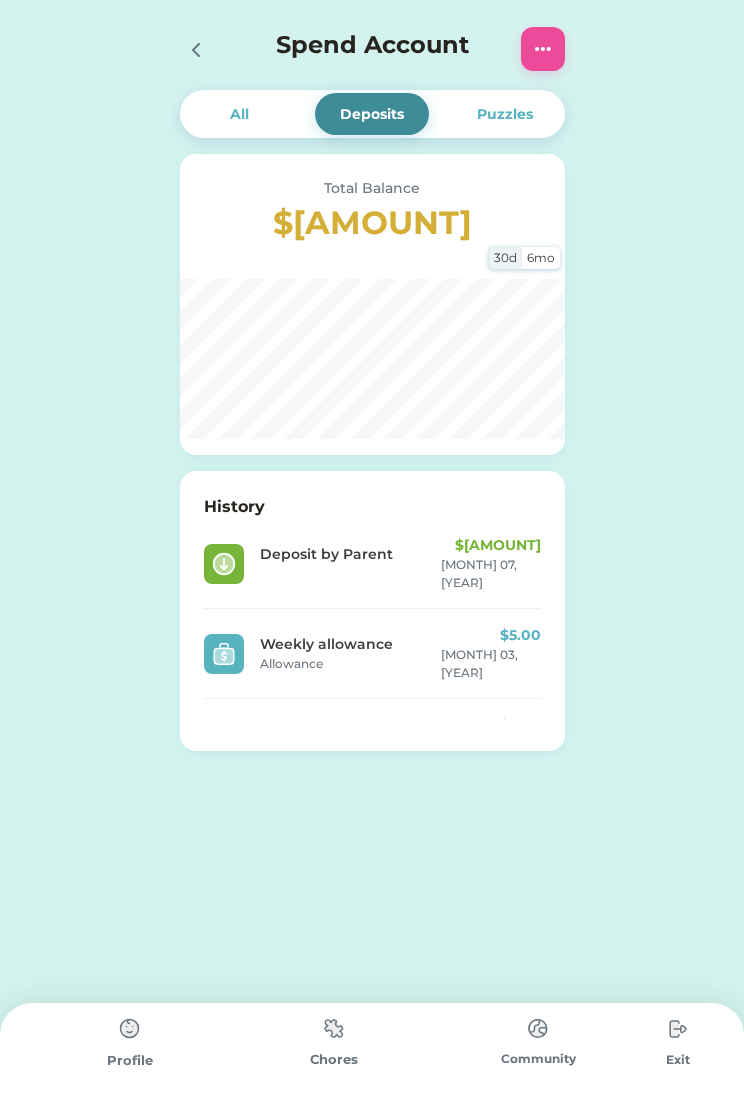 click 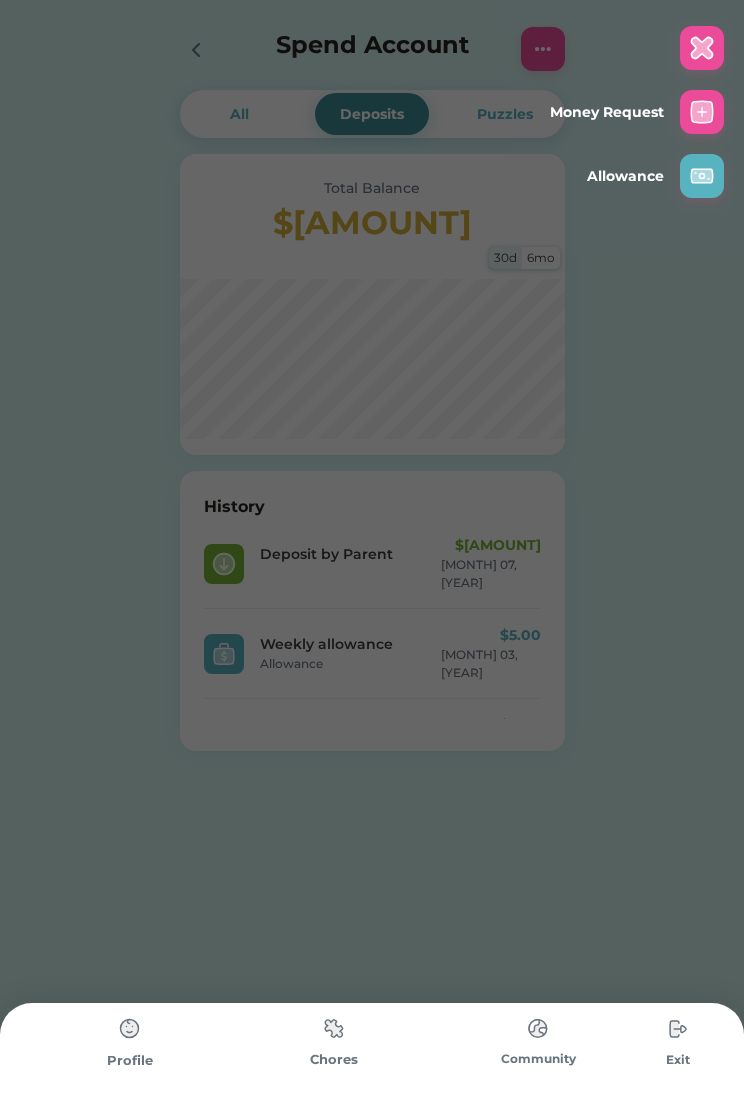 click on "Money Request Allowance" at bounding box center [372, 5008] 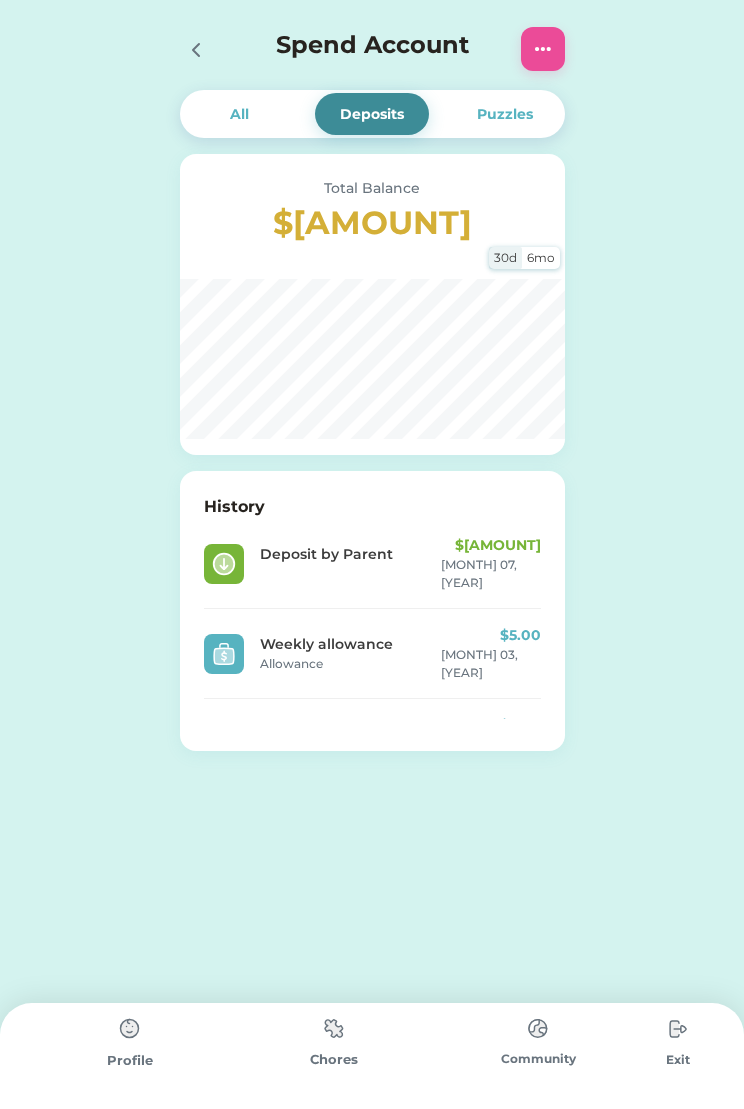 click on "All" at bounding box center [240, 114] 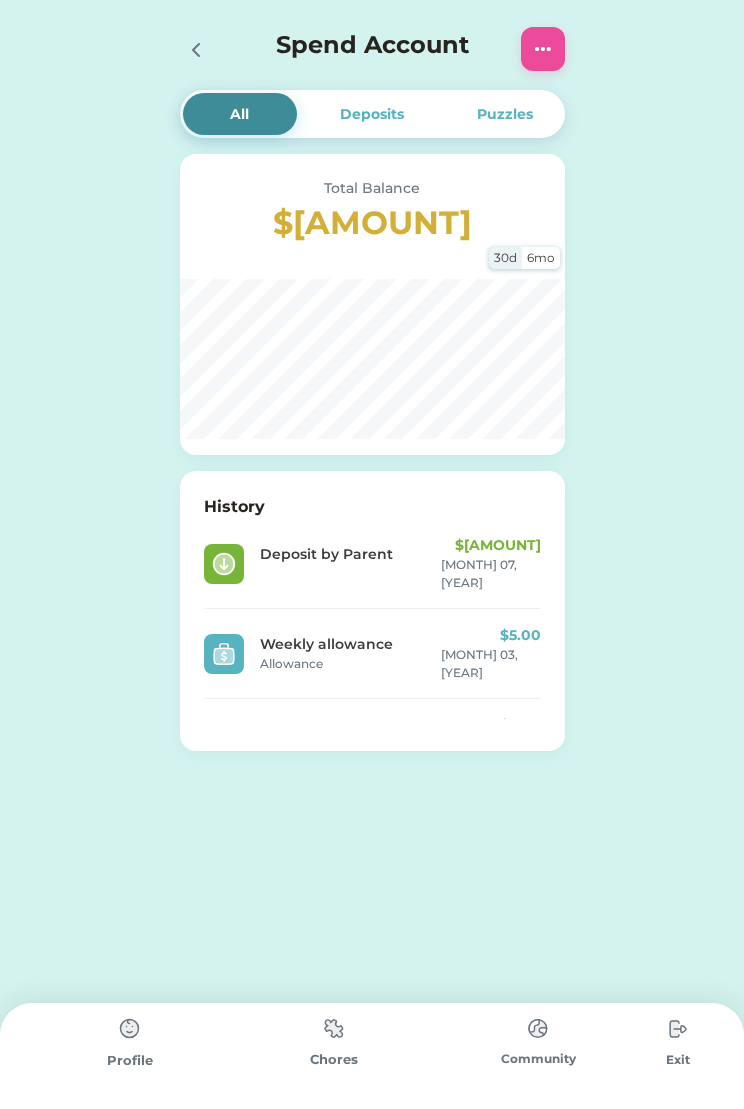 click at bounding box center (130, 1029) 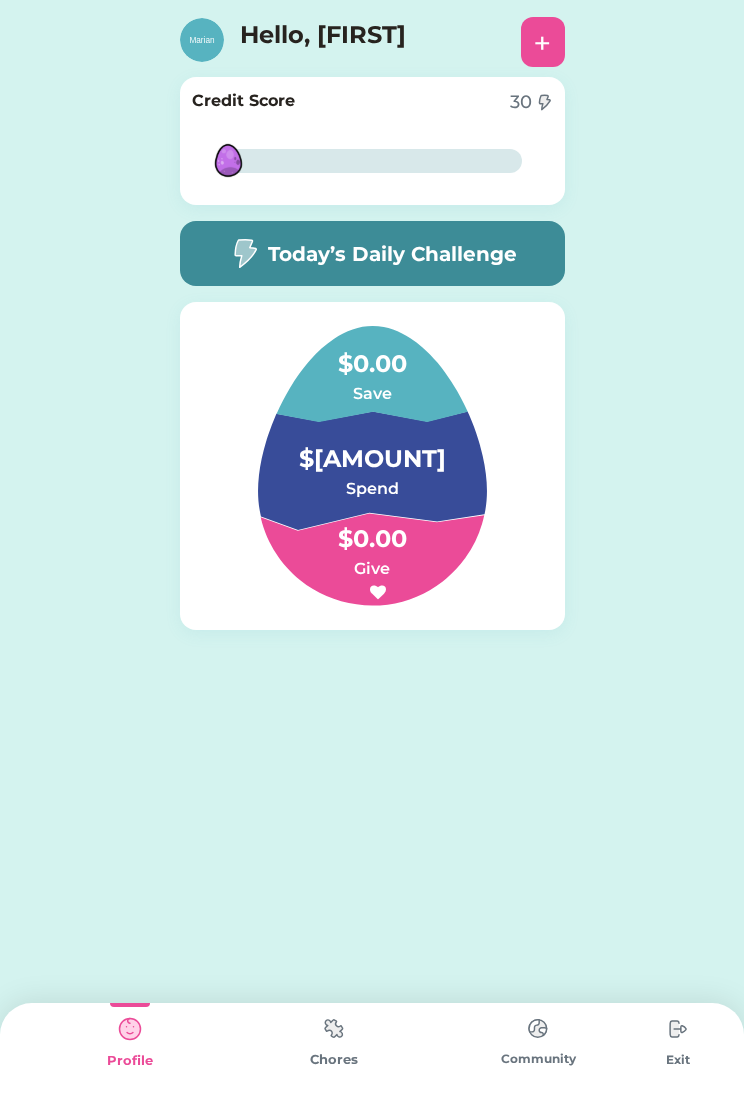 click on "$0.00" at bounding box center [372, 529] 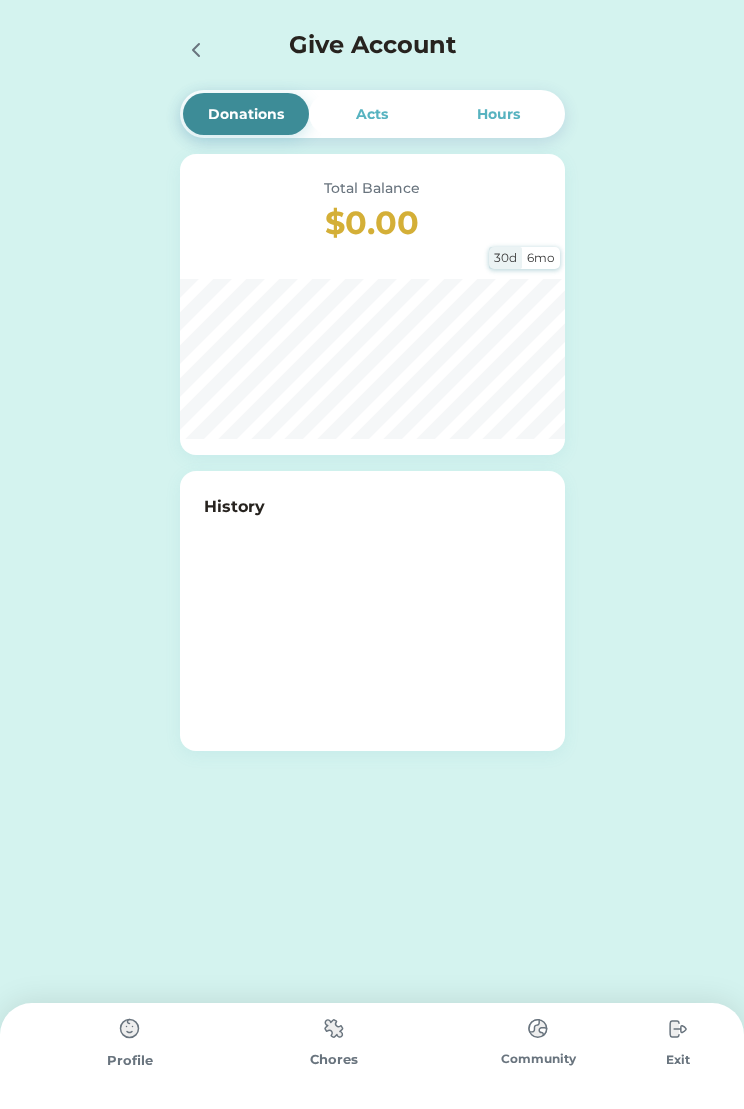 click on "Donations" at bounding box center (246, 114) 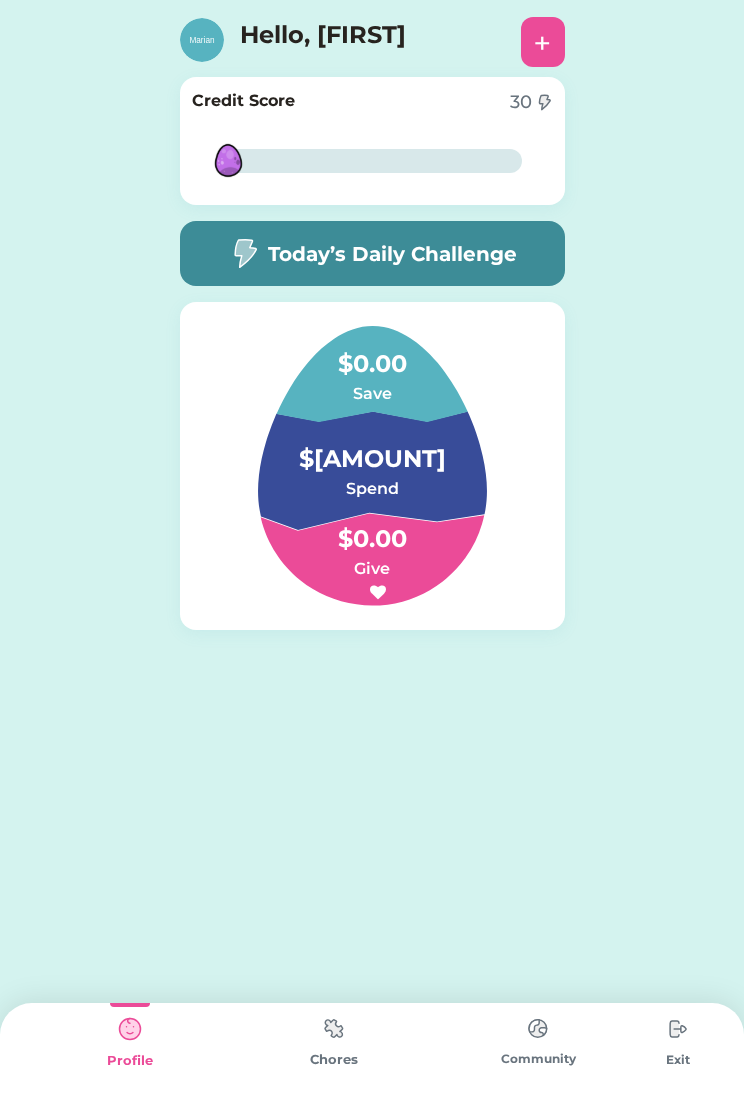 click at bounding box center [130, 1029] 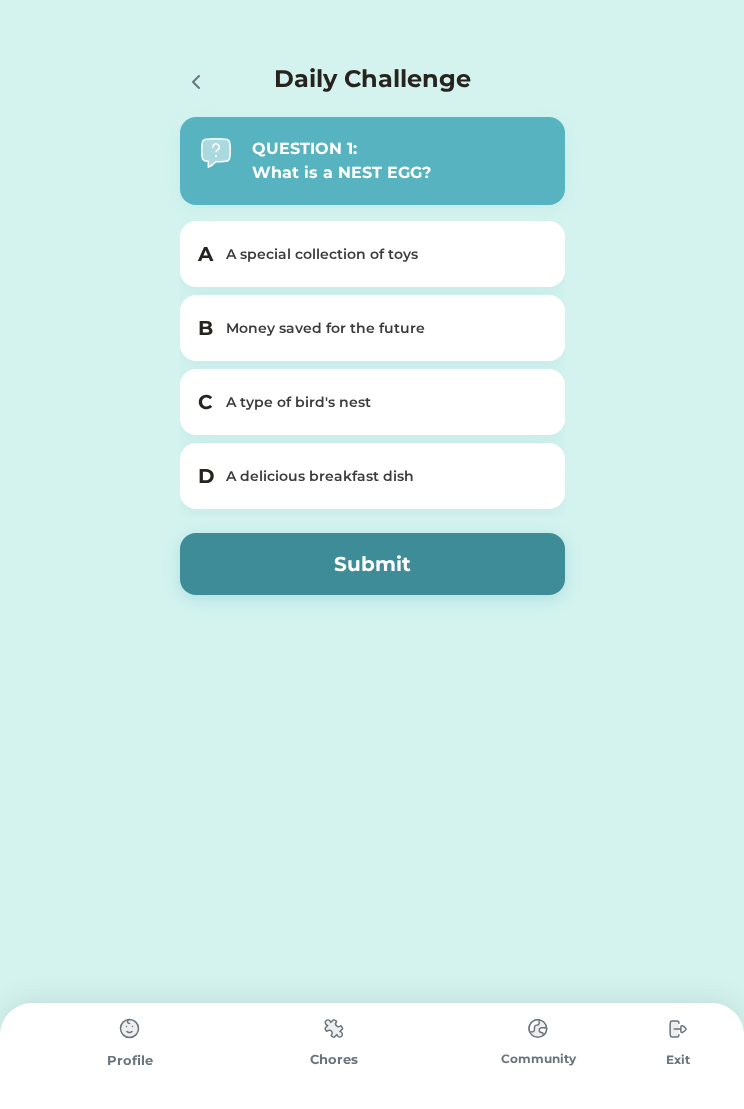 click at bounding box center [200, 81] 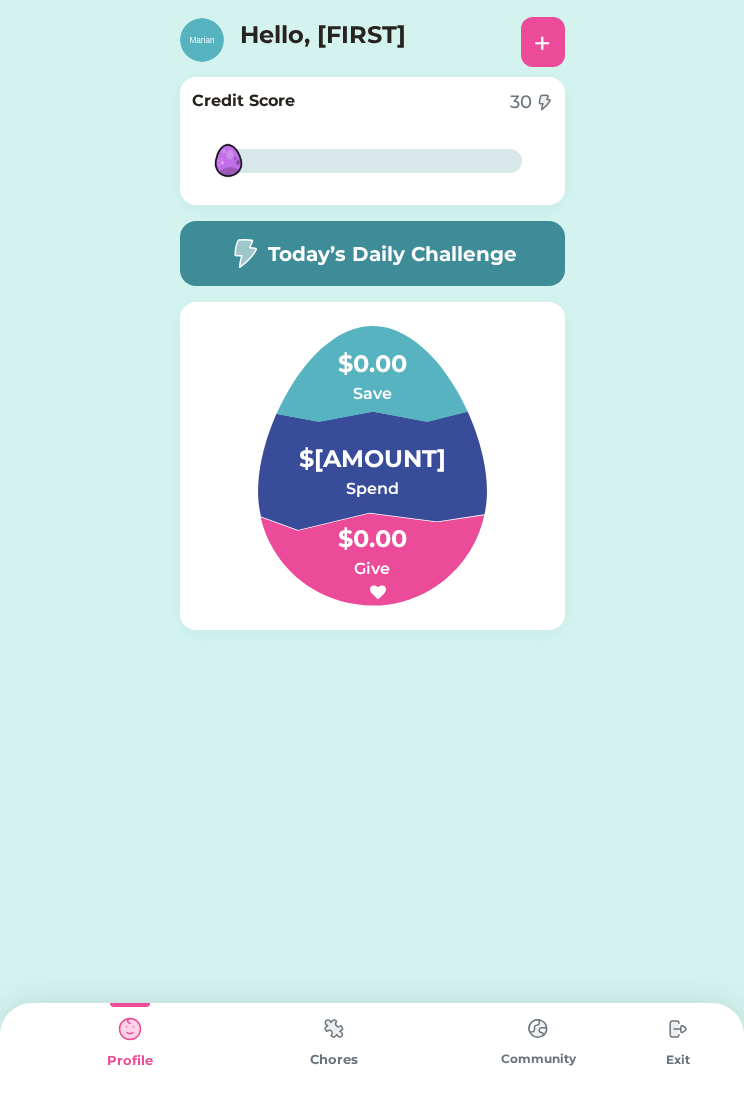 click on "Request Money Select Account [BANK] Save Give Spend Request Money
Enter Child Mode Select Child [FIRST] [LAST] Next
Nest Egg Goals Available Funds $0.00 30d 6mo History
Donations Acts Hours Total Balance $0.00 30d 6mo History
Allowance Day of the week M T W T F S S Choose an account for the weekly deposit Save Spend Next Payment will occur on: 8/[DAY]/[YEAR] between 12am and 1am All Deposits $[AMOUNT]" 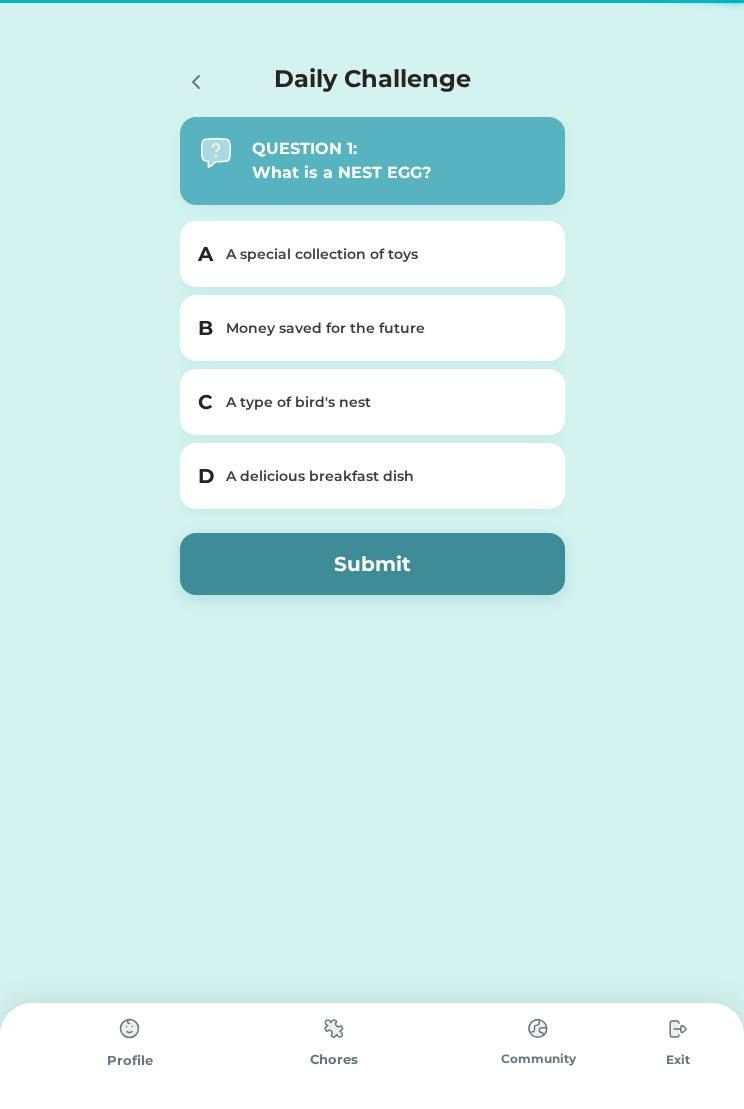 click on "A A special collection of toys" at bounding box center [372, 254] 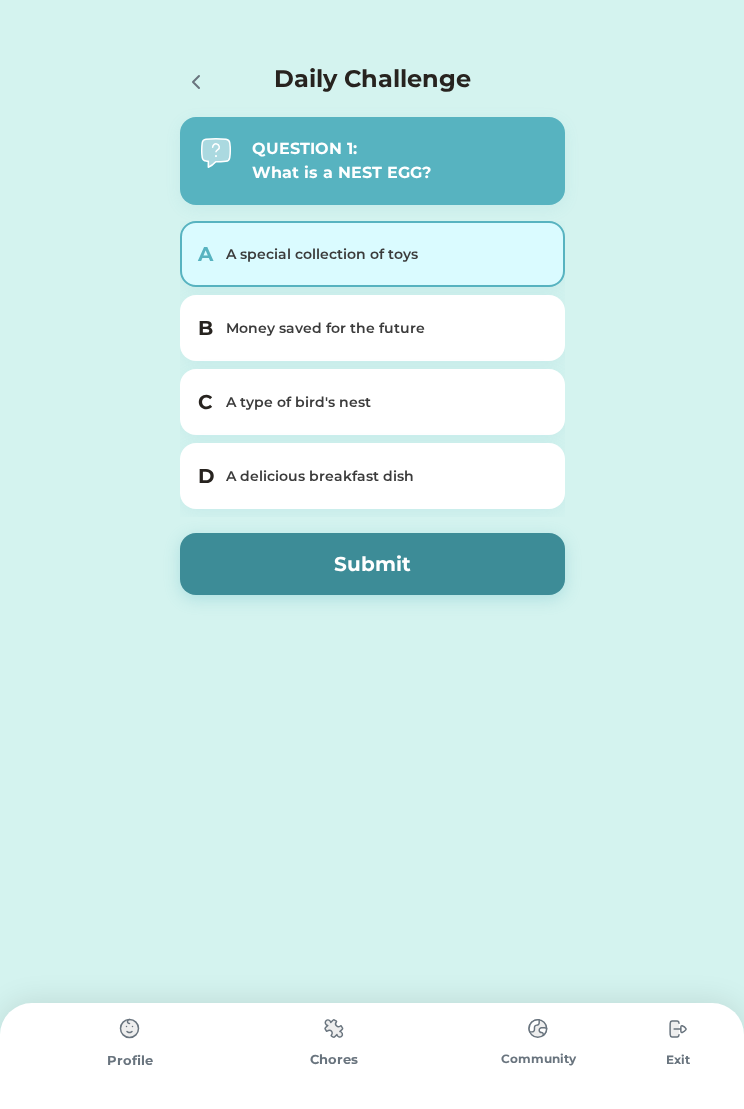 click on "Money saved for the future" at bounding box center [384, 328] 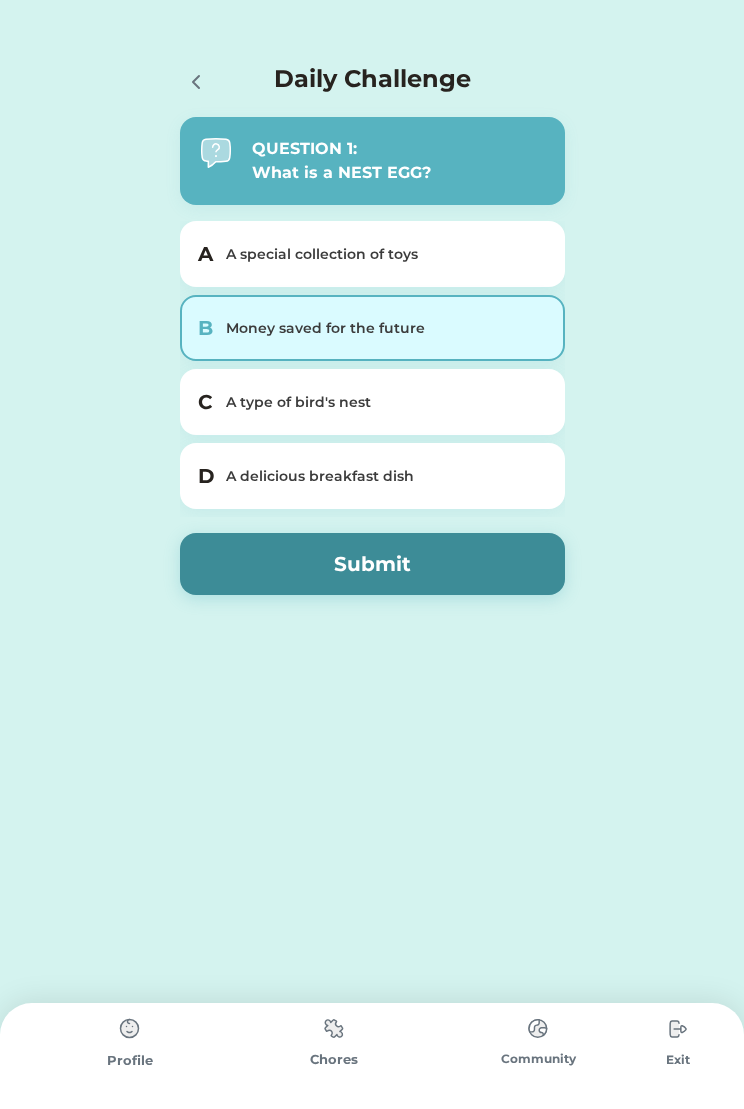 click on "Submit" at bounding box center (372, 564) 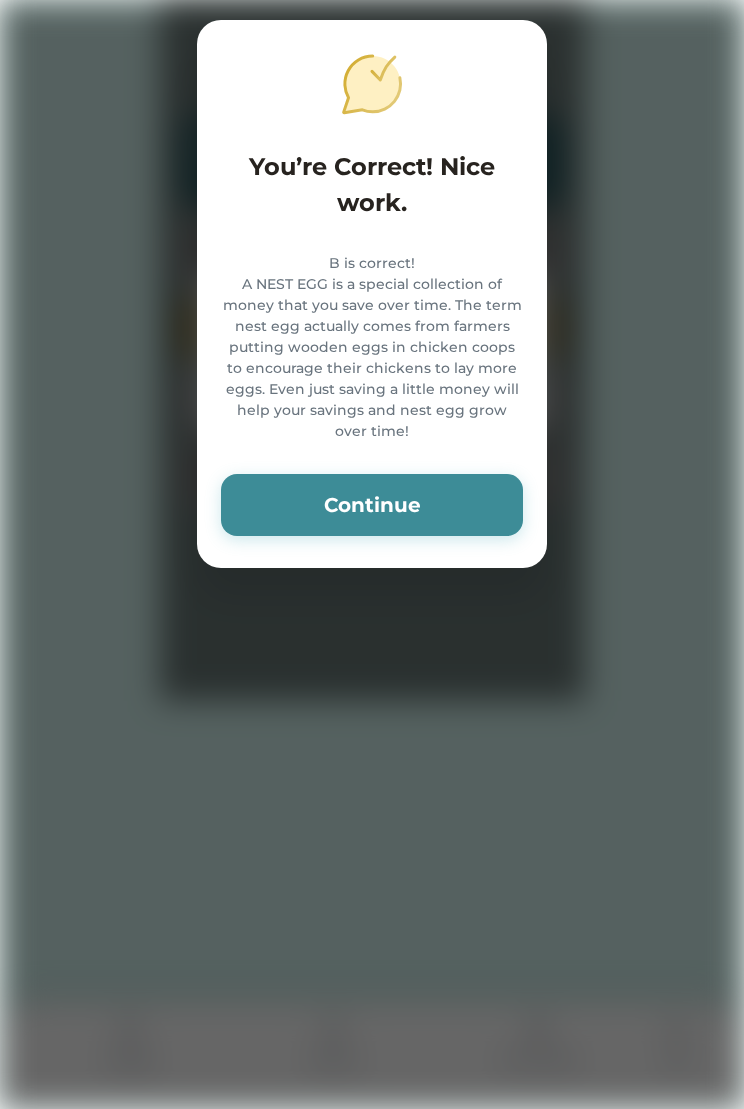 click on "Continue" at bounding box center (372, 505) 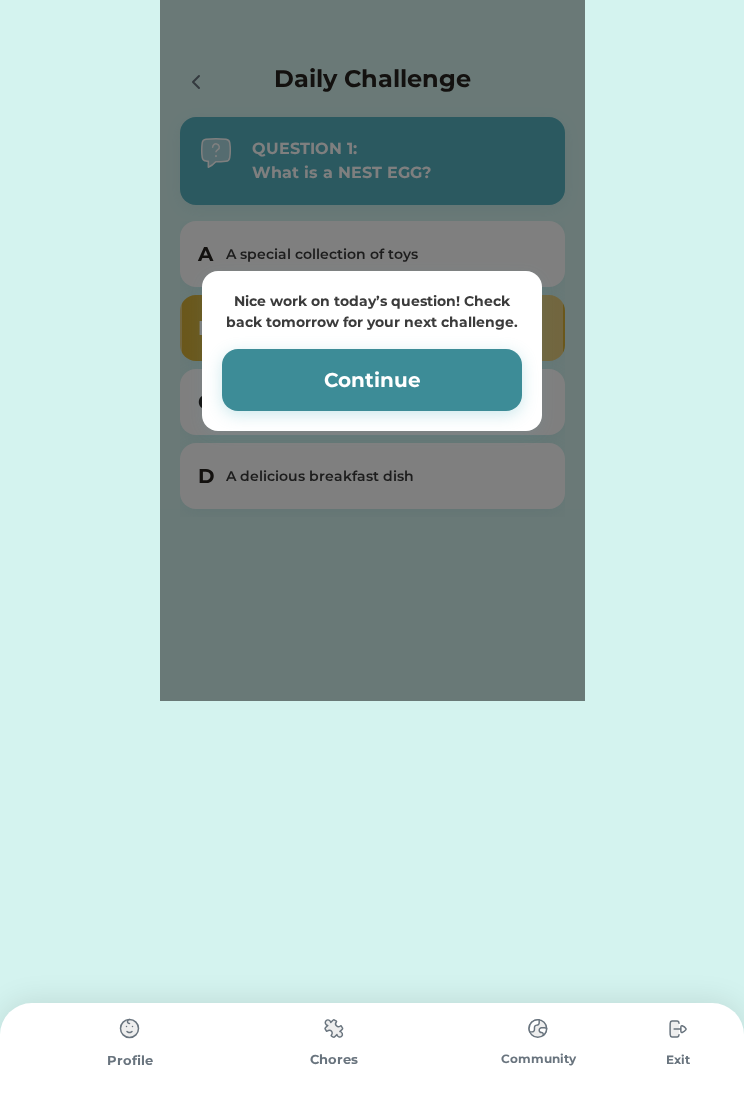 click on "Continue" at bounding box center (372, 380) 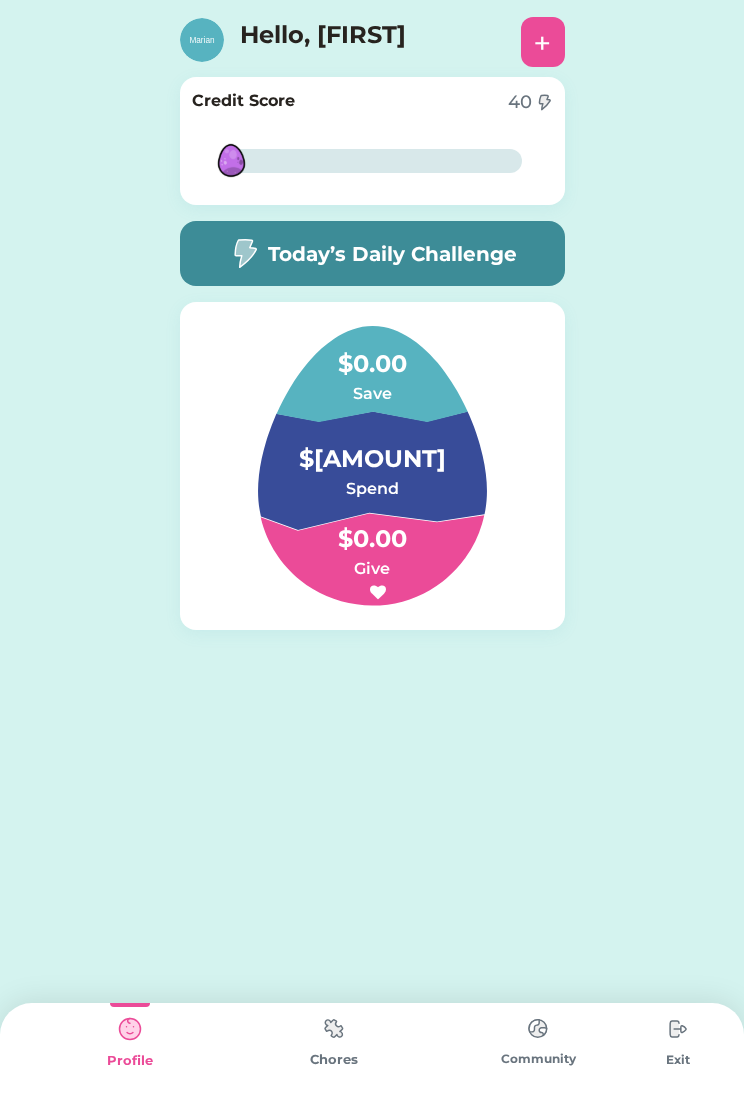 click on "Credit Score 40 5% 5%" at bounding box center [372, 141] 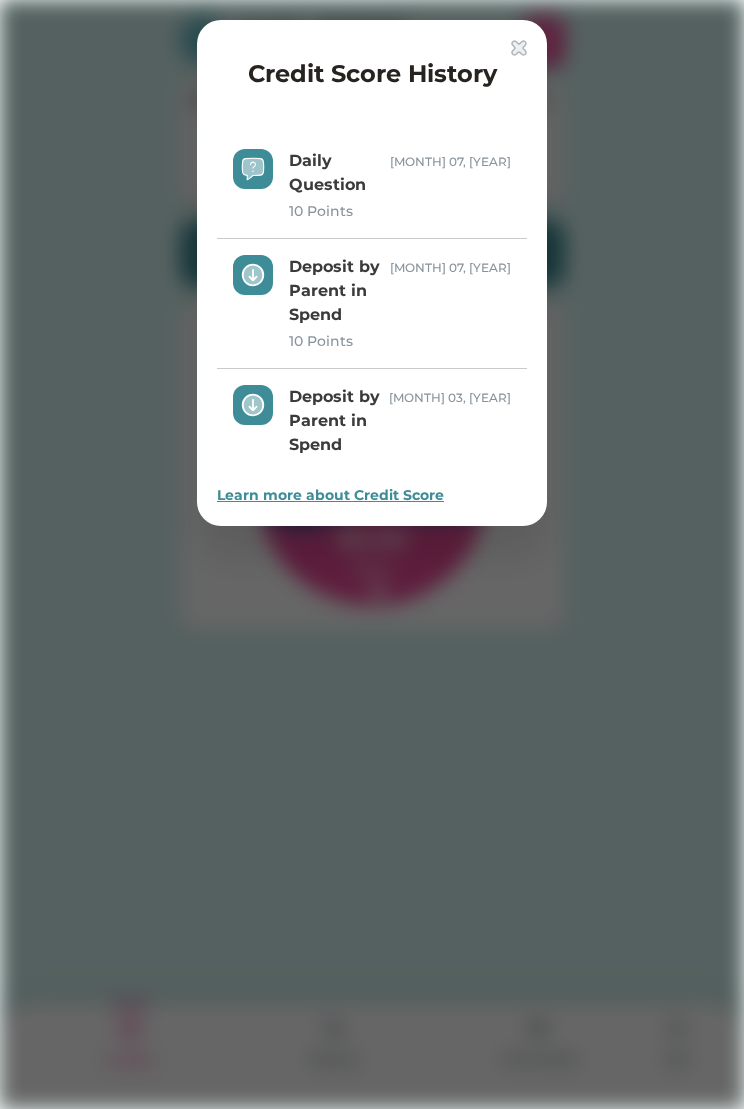 click at bounding box center [372, 554] 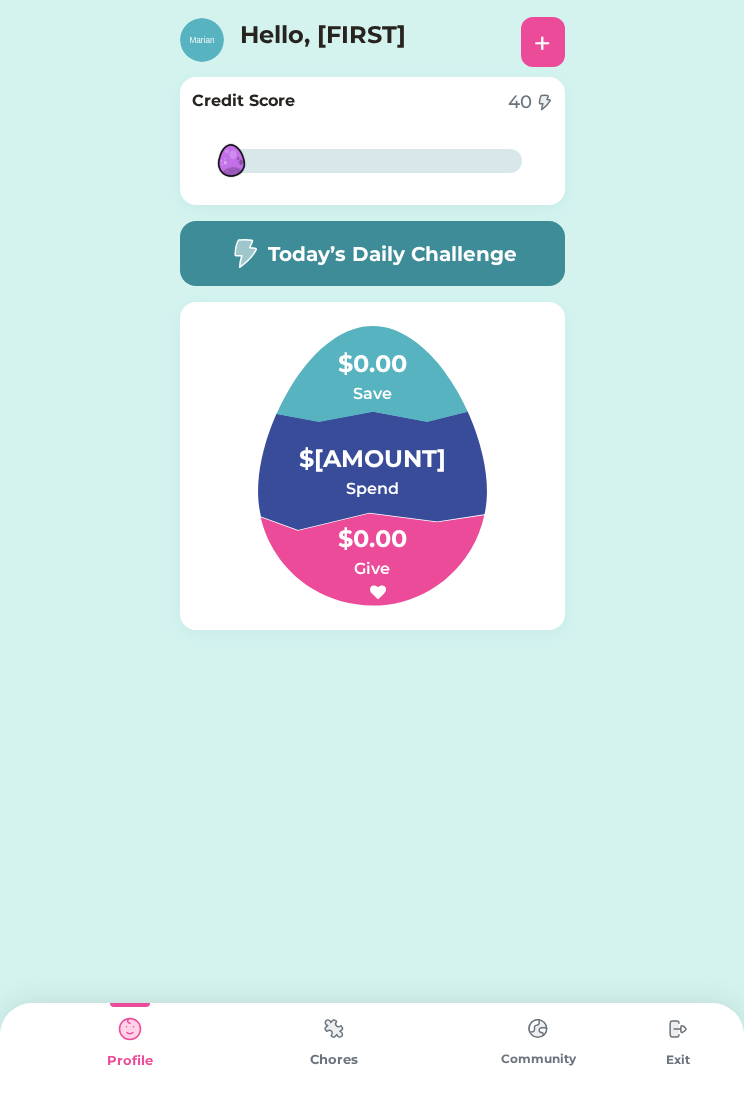 click on "Today’s Daily Challenge" at bounding box center [372, 253] 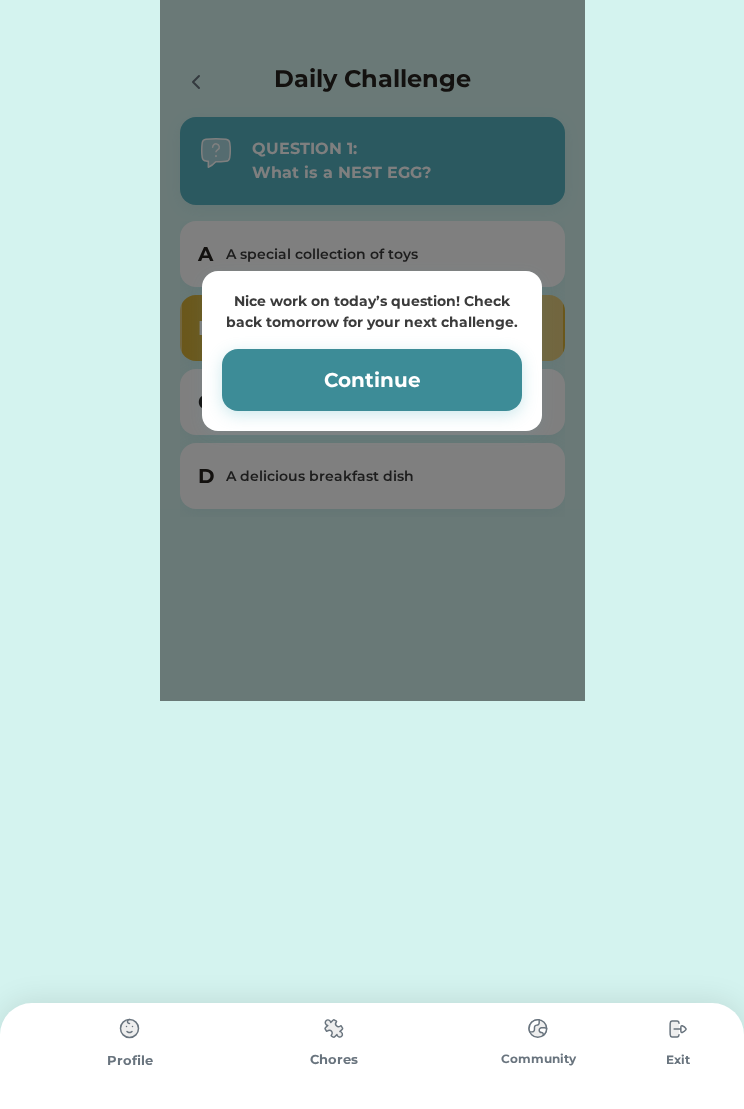 click on "Continue" at bounding box center (372, 380) 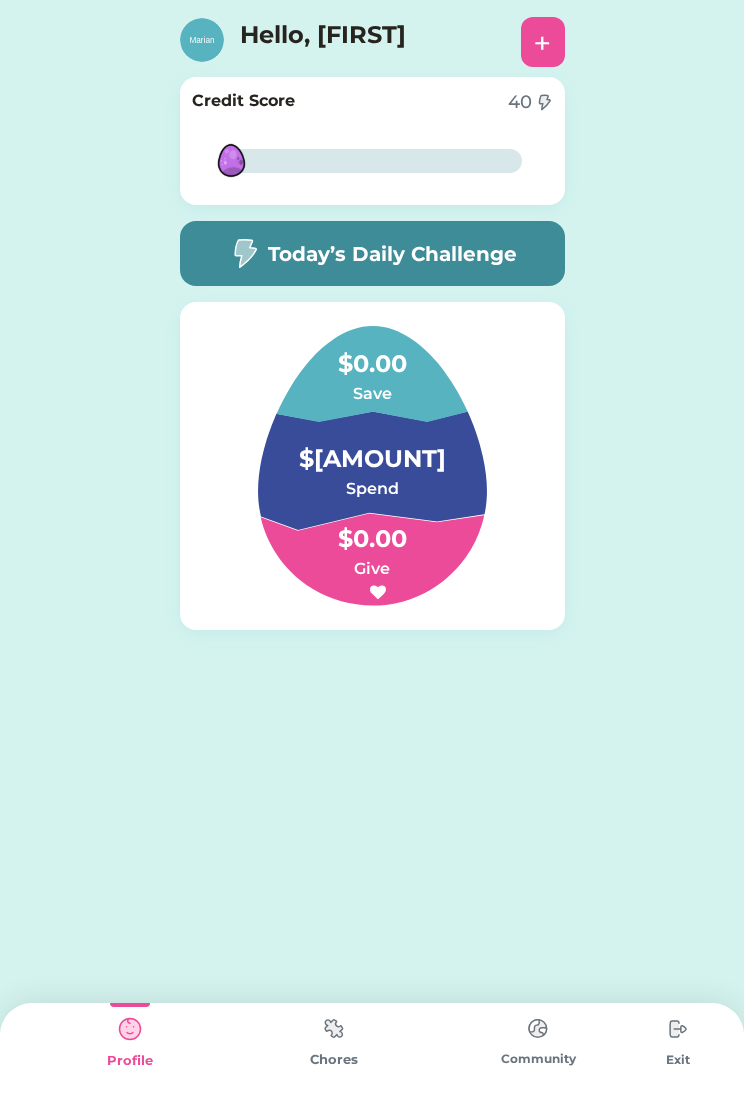 click at bounding box center (130, 1029) 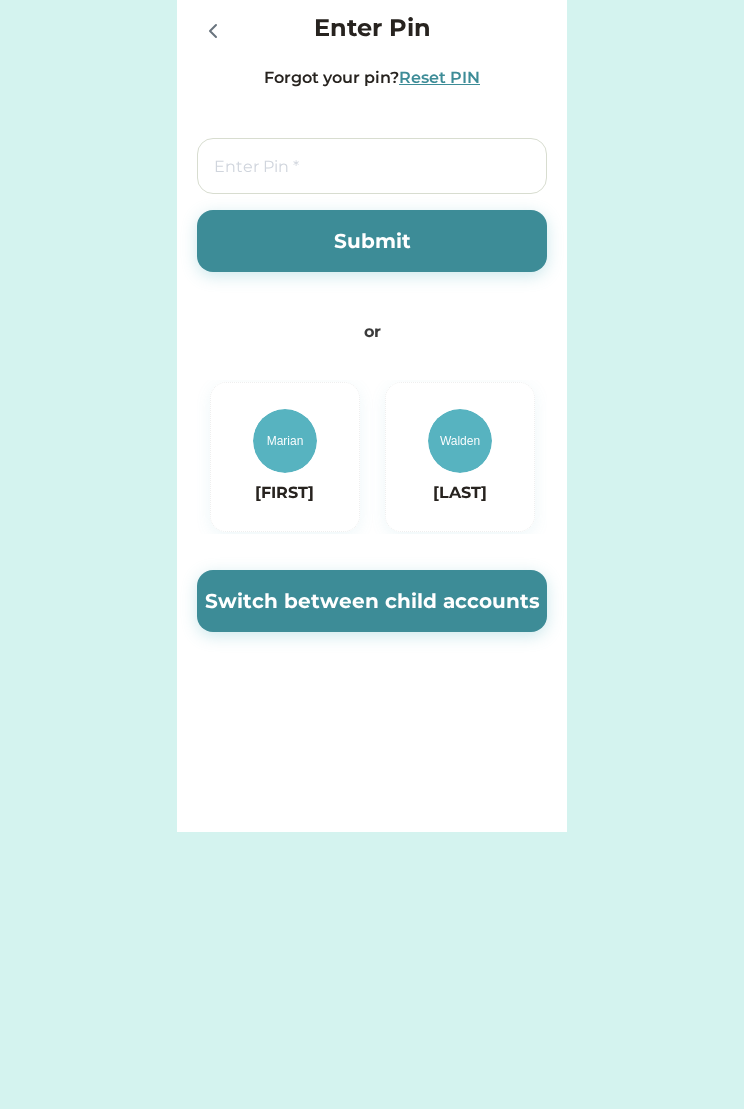 click at bounding box center (460, 441) 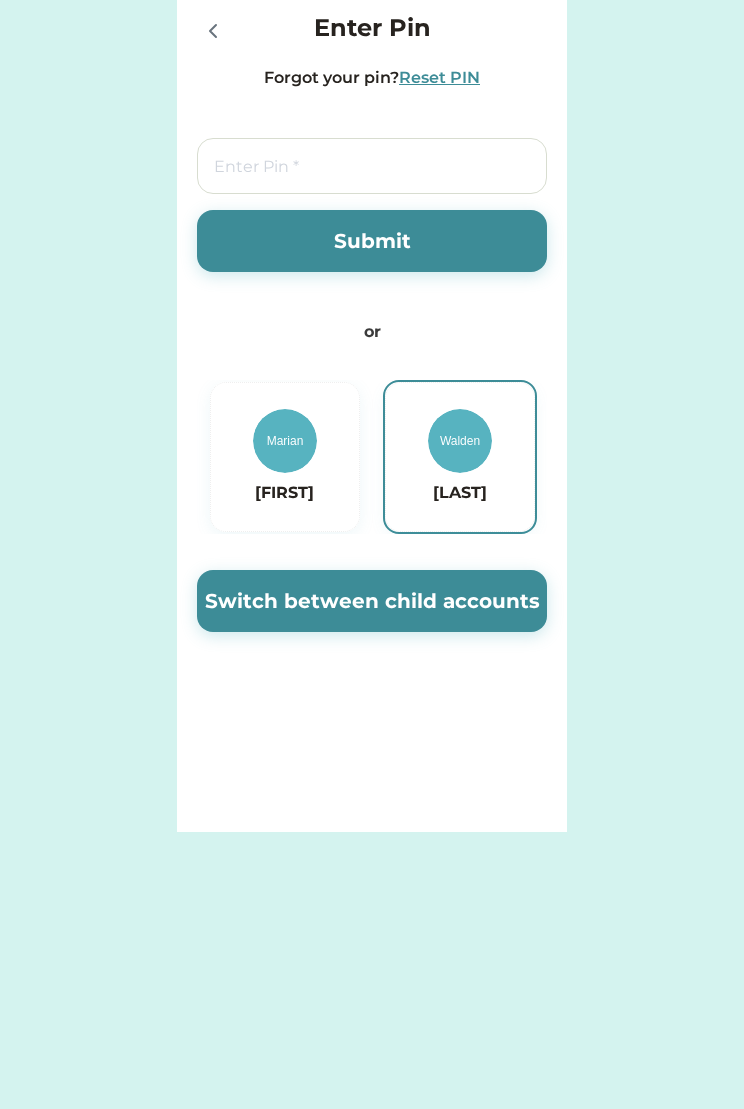 click on "Switch between child accounts" at bounding box center (372, 601) 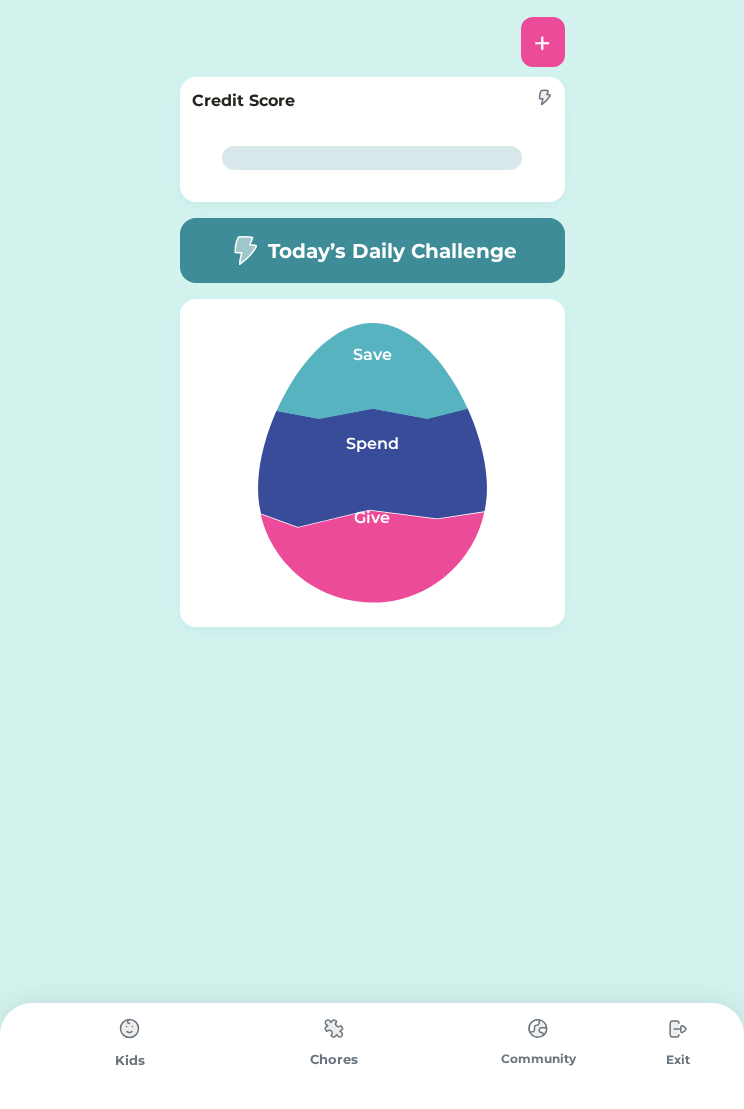 scroll, scrollTop: 0, scrollLeft: 0, axis: both 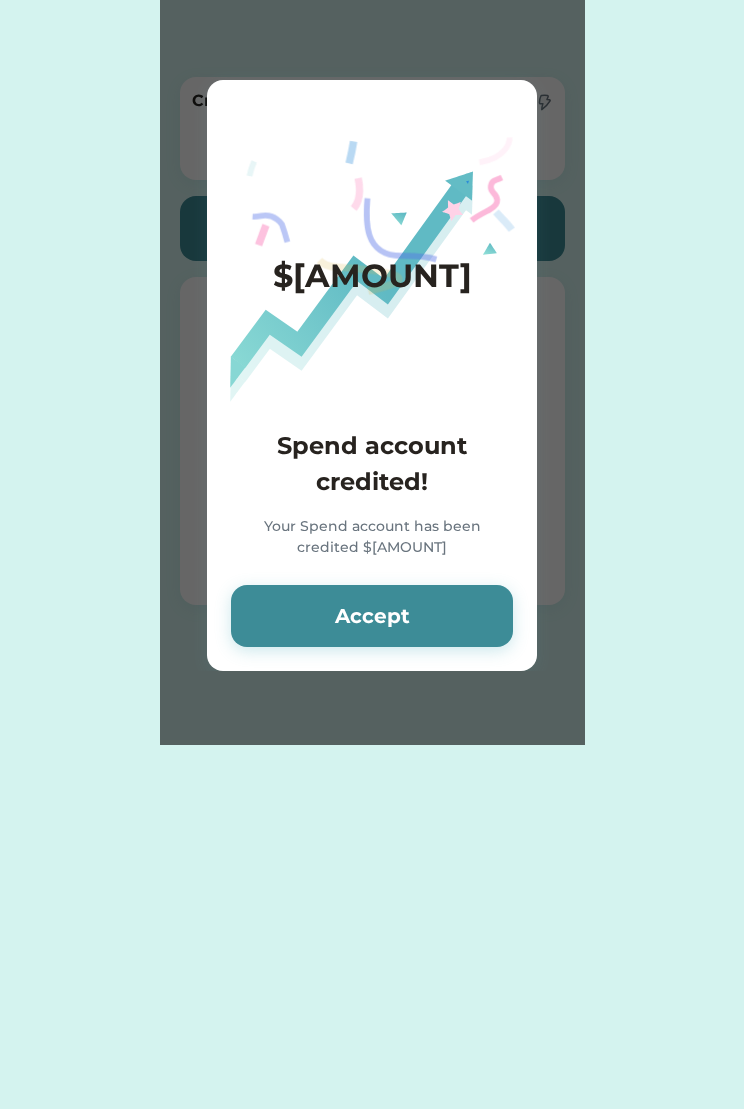 click on "Accept" at bounding box center (372, 616) 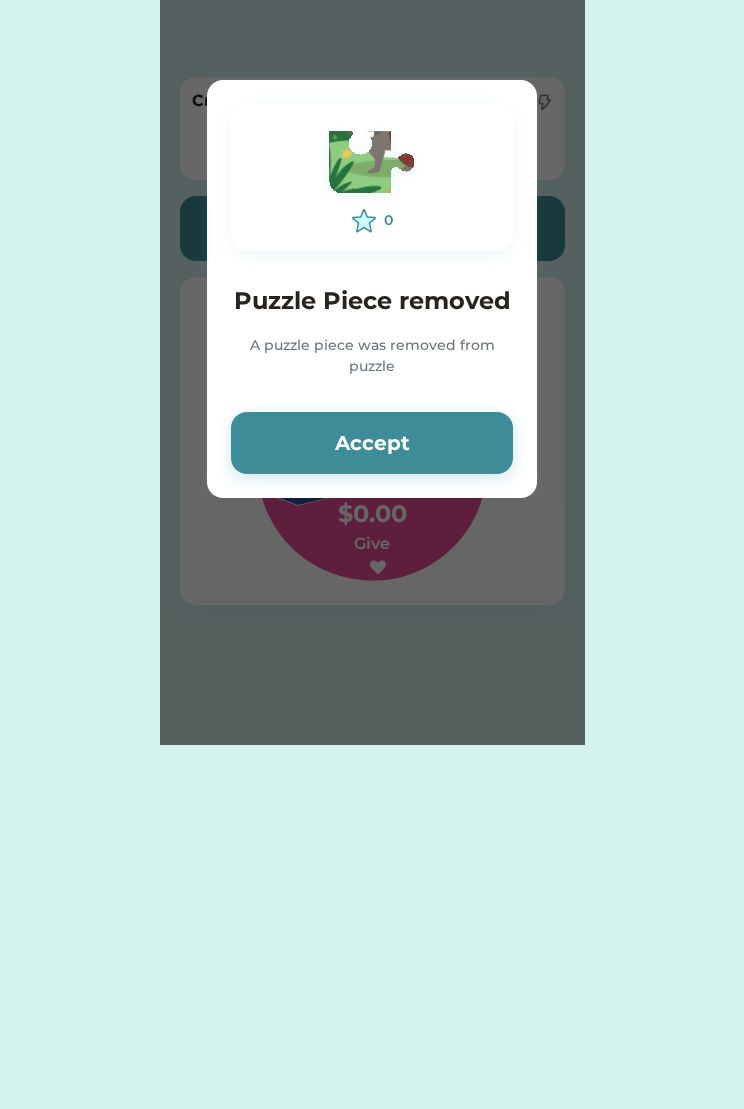 click on "Accept" at bounding box center (372, 443) 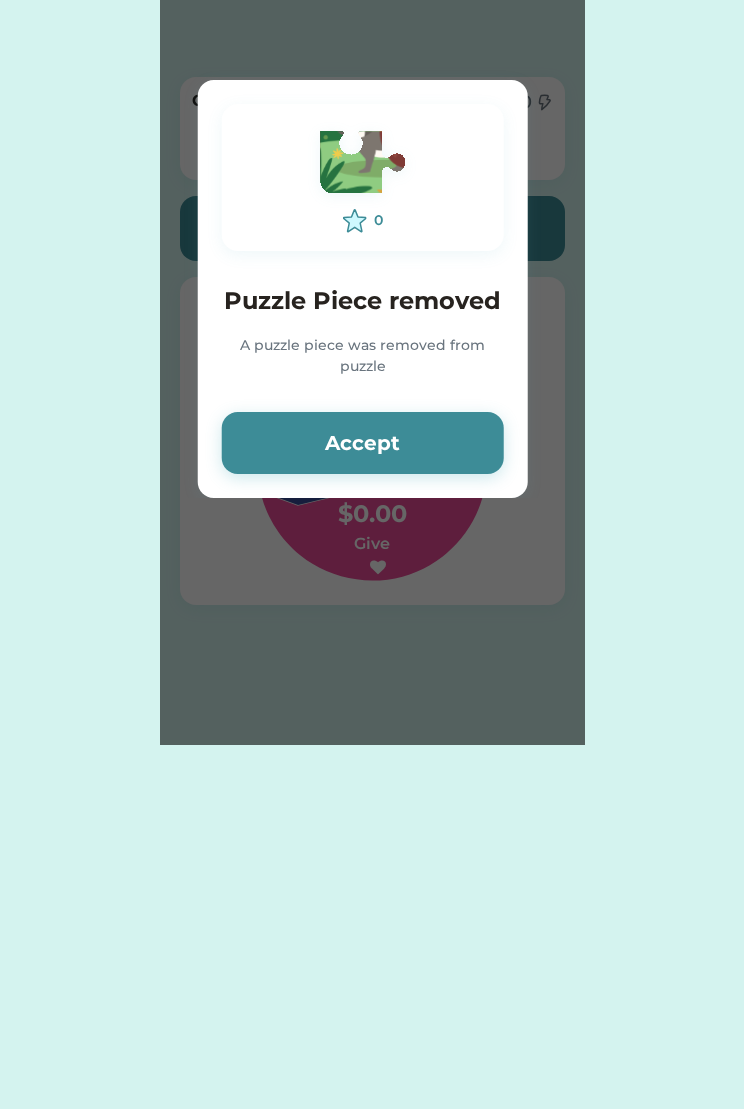 click on "Accept" at bounding box center (363, 443) 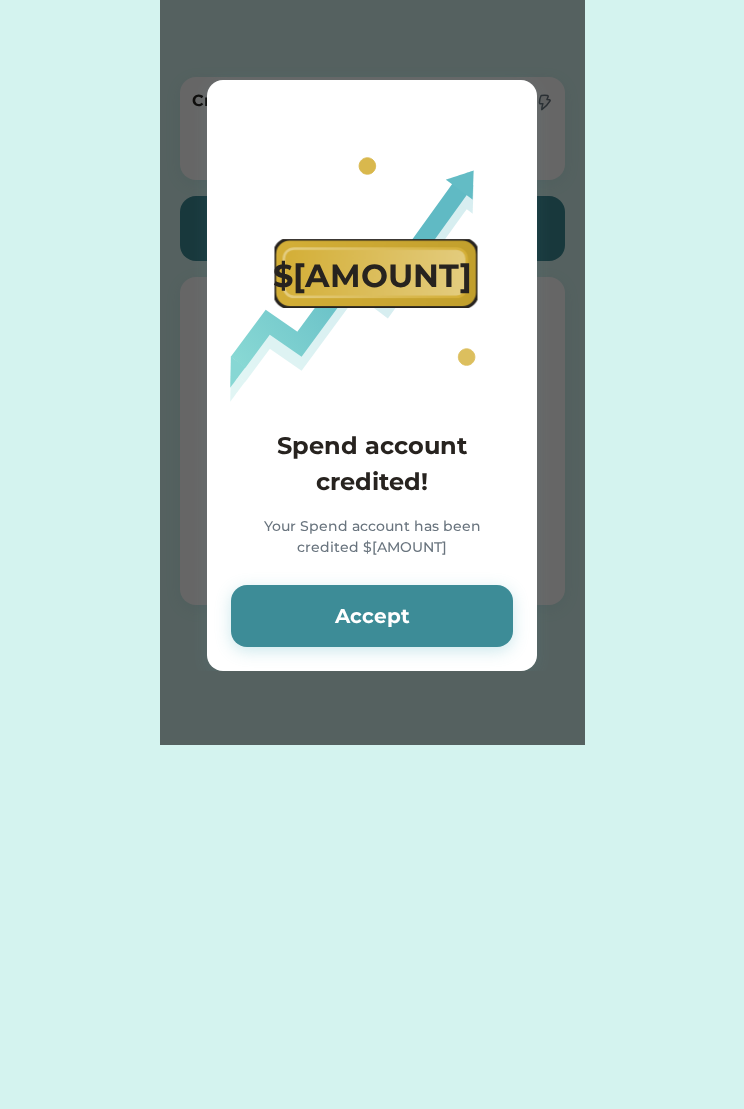 click on "$15.00 Spend account credited! Your Spend account has been credited $15.00 Accept" at bounding box center (372, 375) 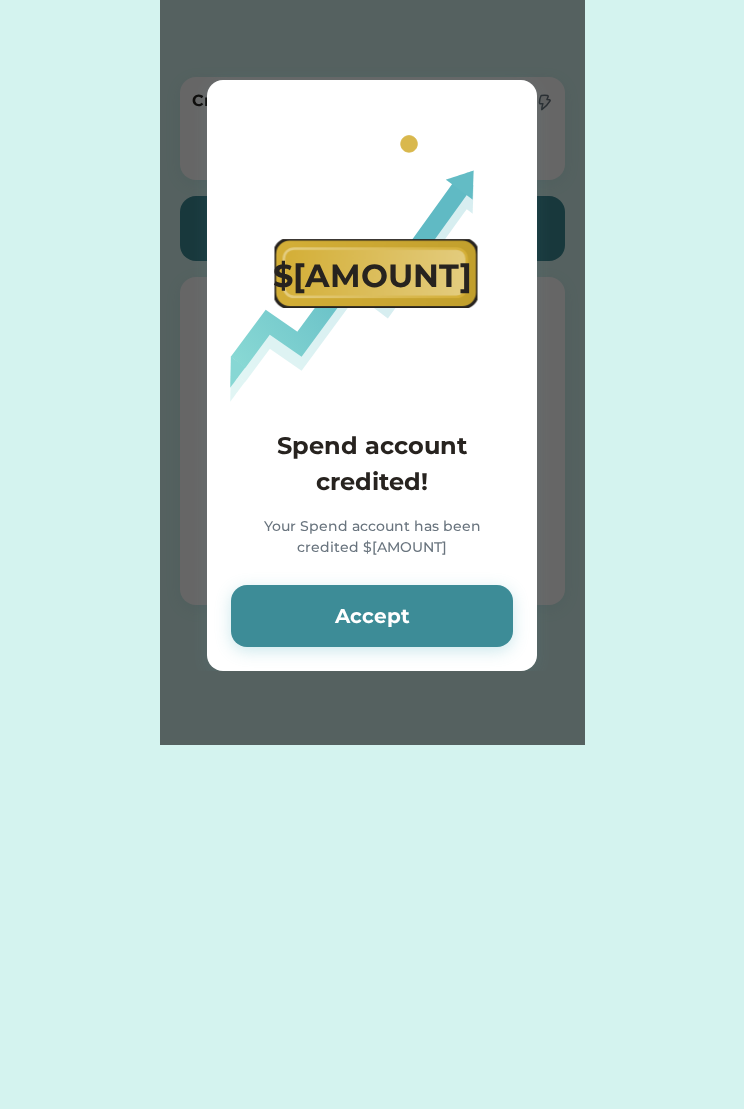 click on "Accept" at bounding box center (372, 616) 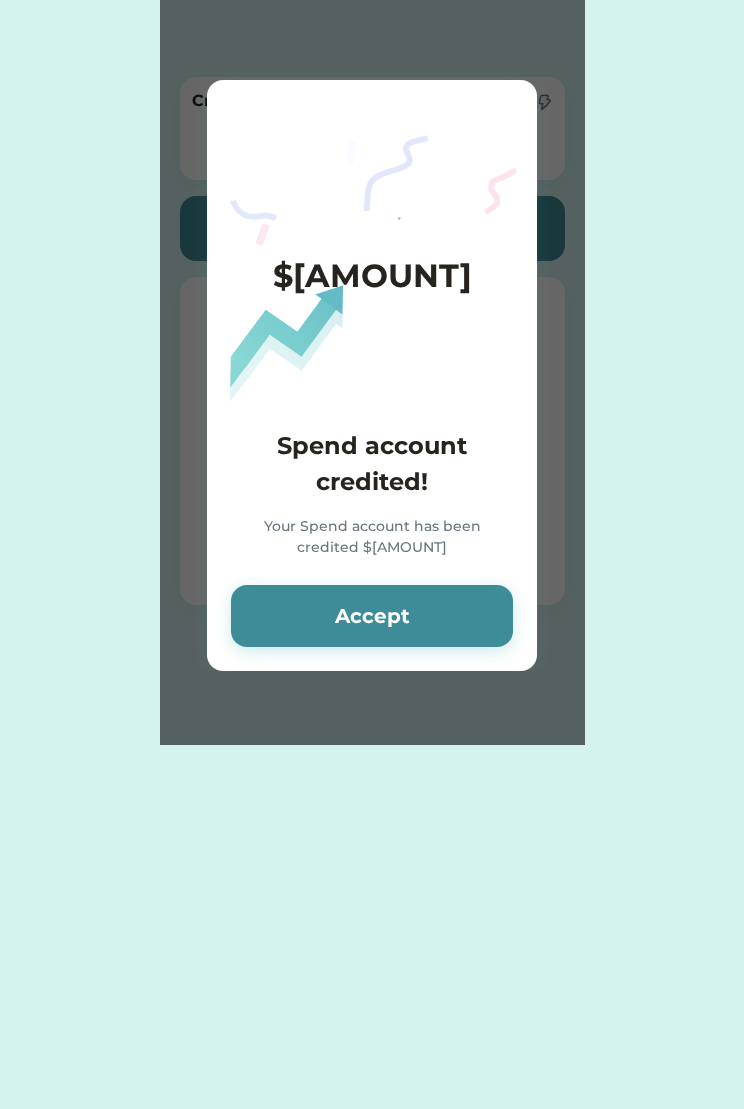 click on "Accept" at bounding box center [372, 616] 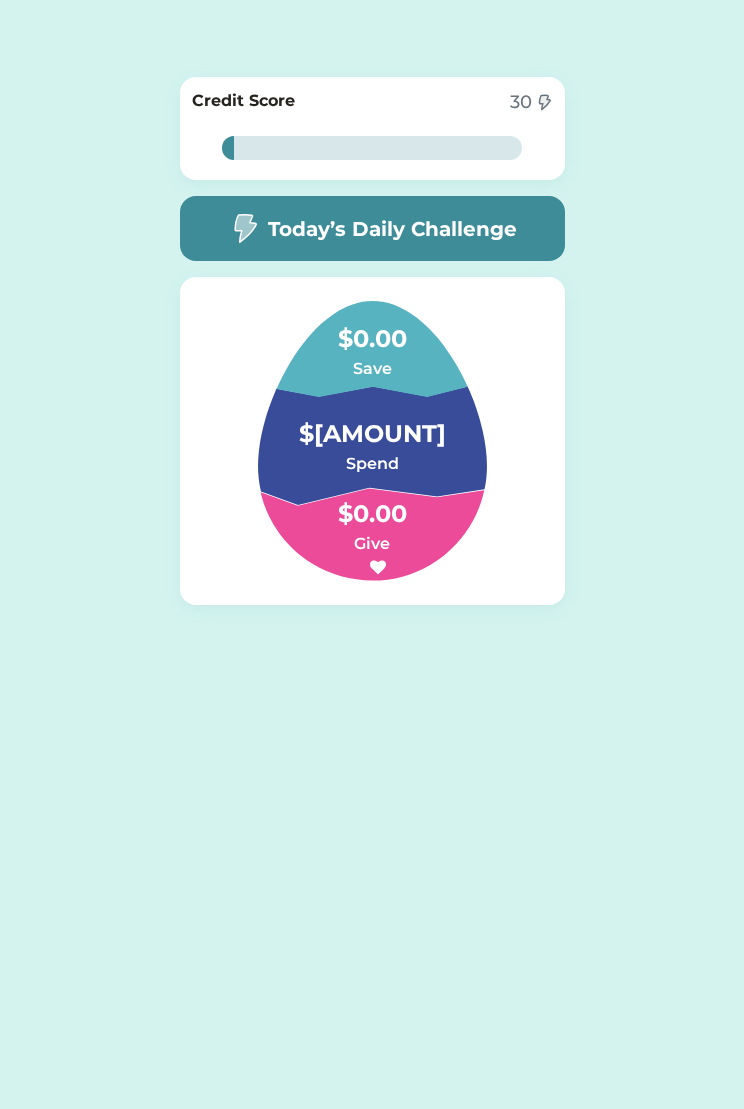 click on "Please wait $5.00 Spend account credited! Your Spend account has been credited $5.00 Accept 0 Puzzle Piece removed A puzzle piece was removed from puzzle  Accept Pick Your Character! Your Egg will hatch into your chosen character when you get your credit score to 300. Let’s get started 4% 4% Credit Score 30 4% 4% Today’s Daily Challenge $0.00 Save $25.00 Spend $0.00 Give" 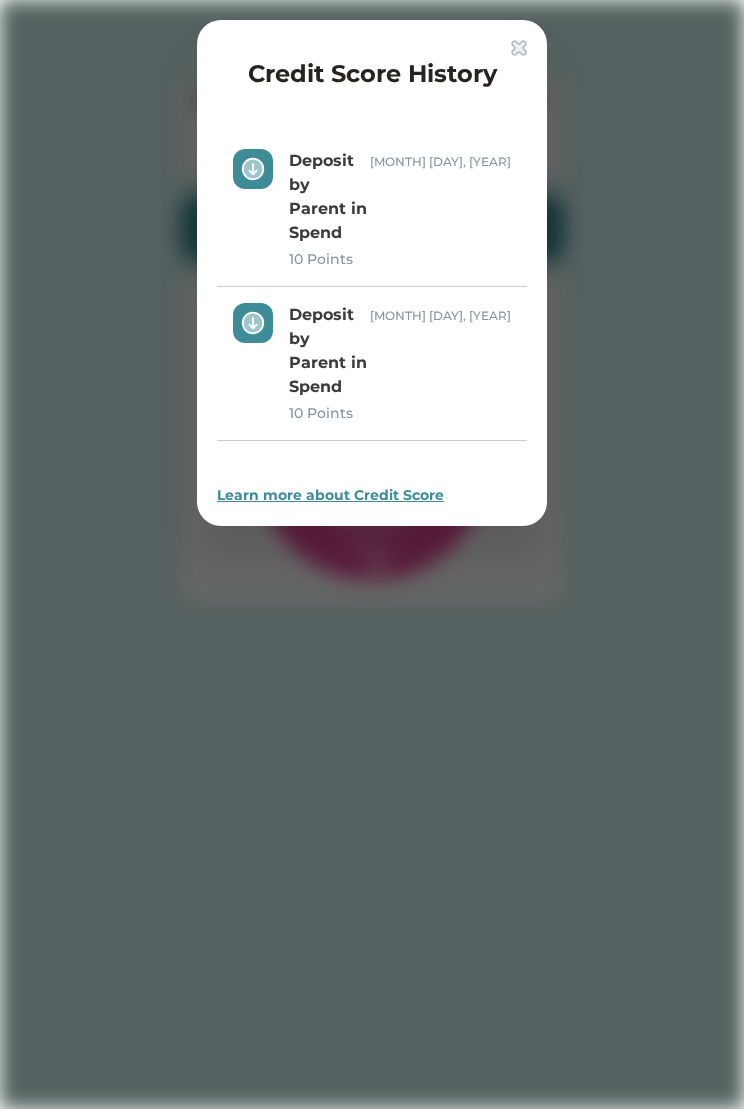 click on "Credit Score History" at bounding box center (372, 78) 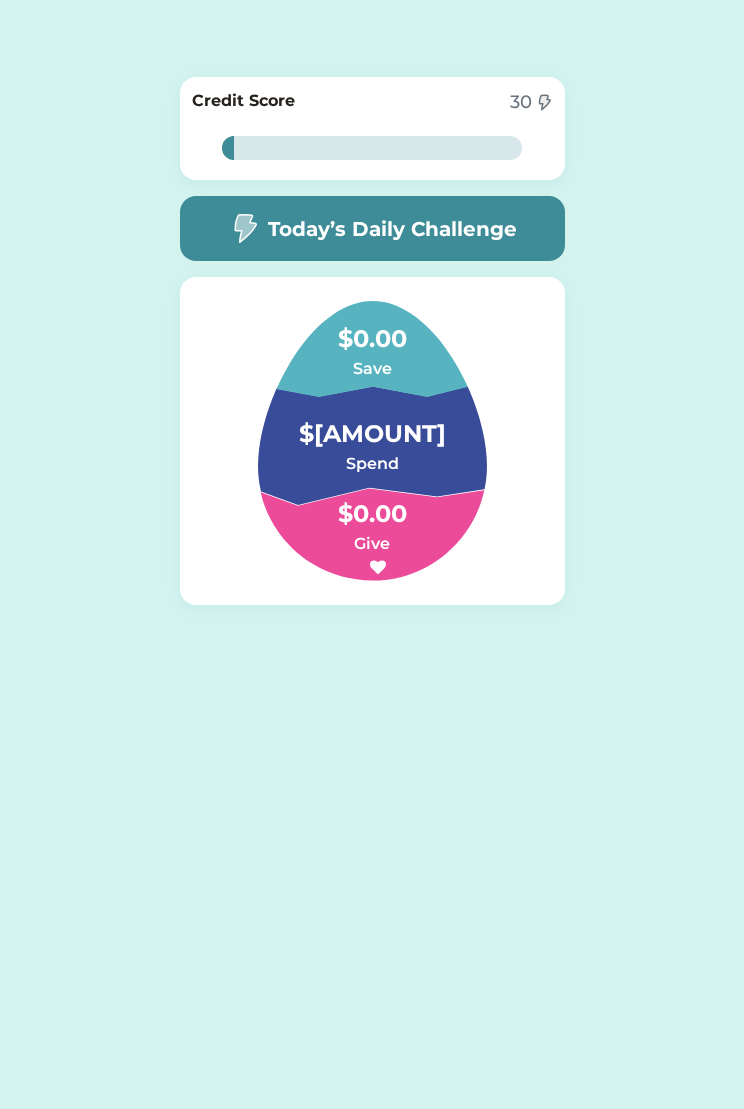 click on "Please wait $5.00 Spend account credited! Your Spend account has been credited $5.00 Accept 0 Puzzle Piece removed A puzzle piece was removed from puzzle  Accept Pick Your Character! Your Egg will hatch into your chosen character when you get your credit score to 300. Let’s get started 4% 4% Credit Score 30 4% 4% Today’s Daily Challenge $0.00 Save $25.00 Spend $0.00 Give" 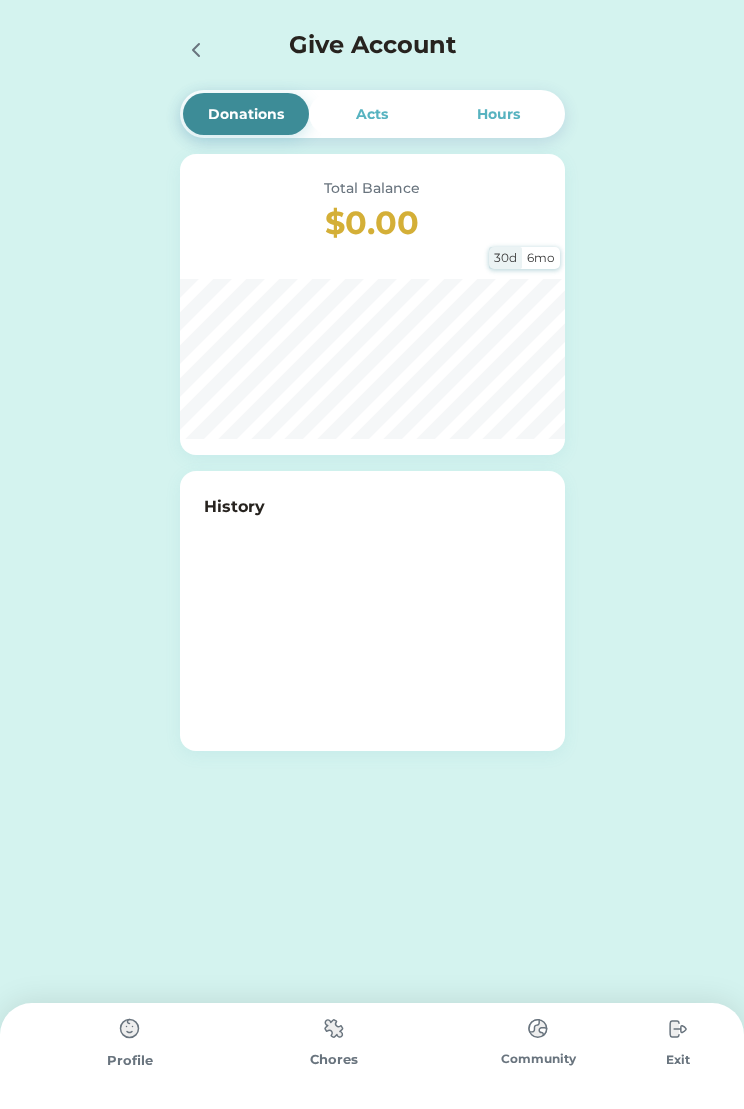 click at bounding box center (372, 619) 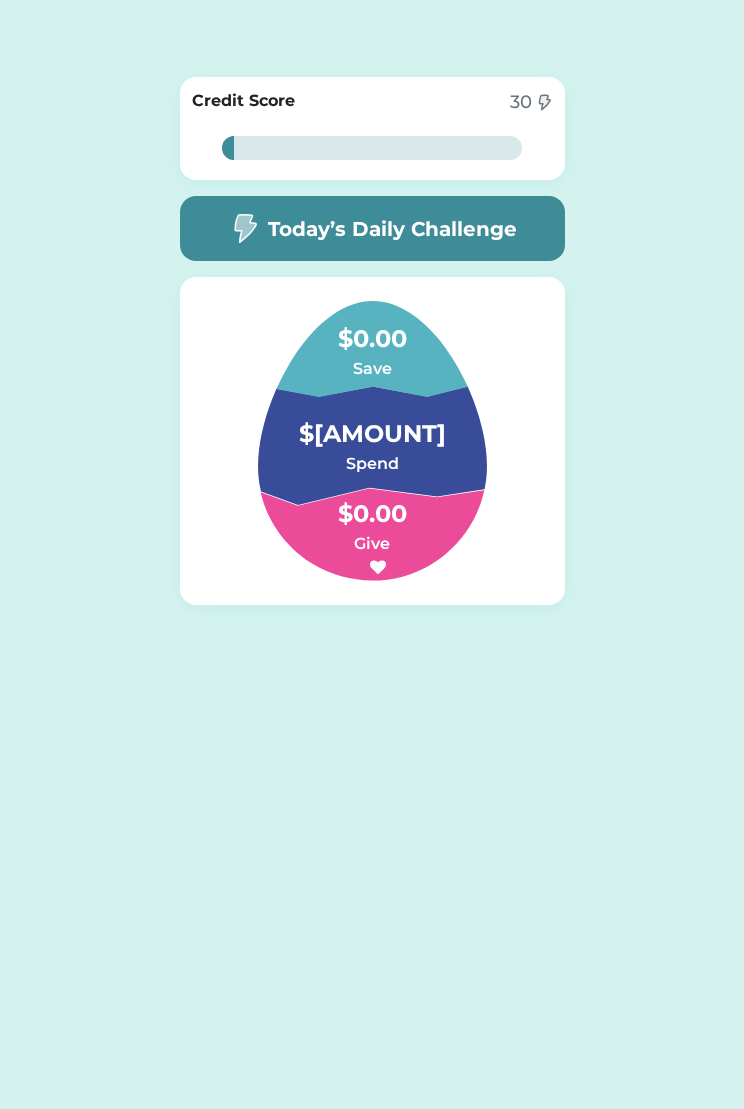 click on "Donations Acts Hours Total Balance $0.00 30d 6mo History
Please wait $5.00 Spend account credited! Your Spend account has been credited $5.00 Accept 0 Puzzle Piece removed A puzzle piece was removed from puzzle  Accept Pick Your Character! Your Egg will hatch into your chosen character when you get your credit score to 300. Let’s get started 4% 4% Credit Score 30 4% 4% Today’s Daily Challenge $0.00 Save $25.00 Spend $0.00 Give" at bounding box center (372, 554) 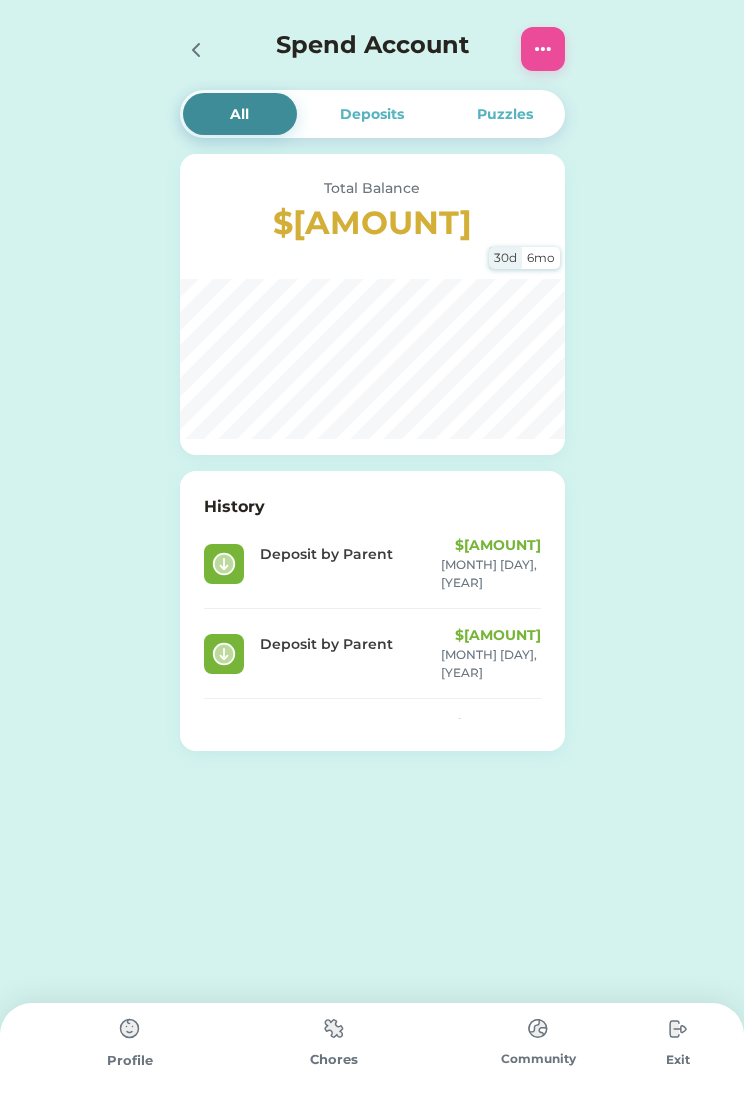 click at bounding box center [678, 1029] 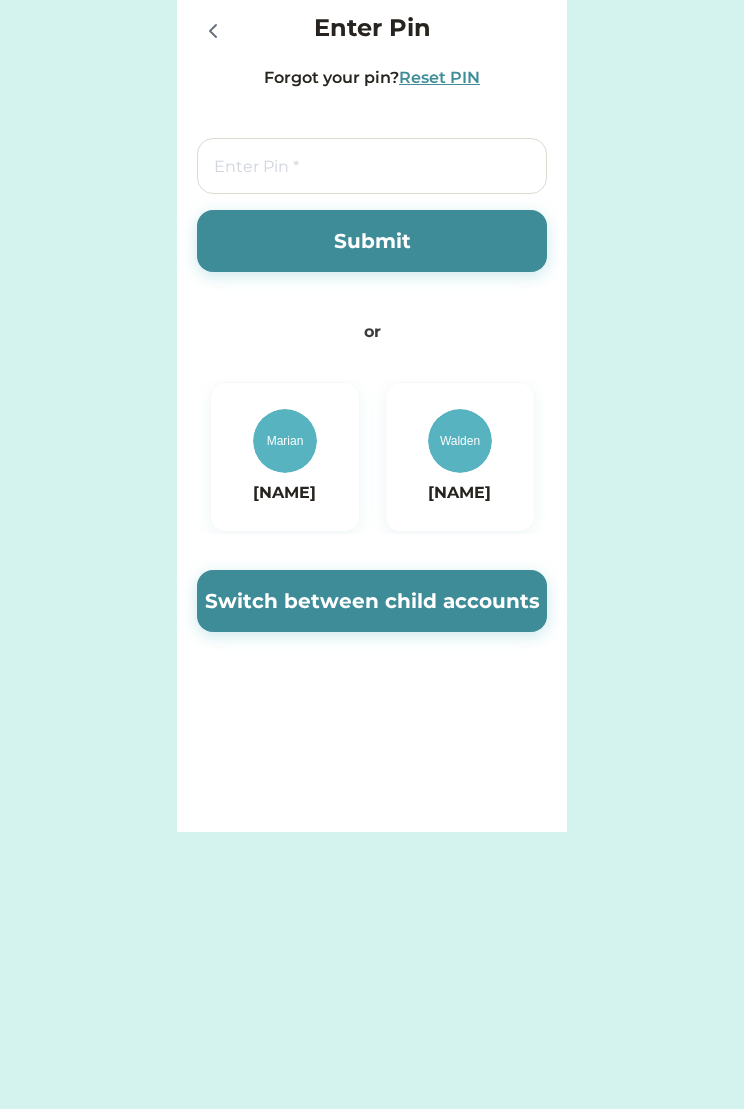 click at bounding box center (460, 441) 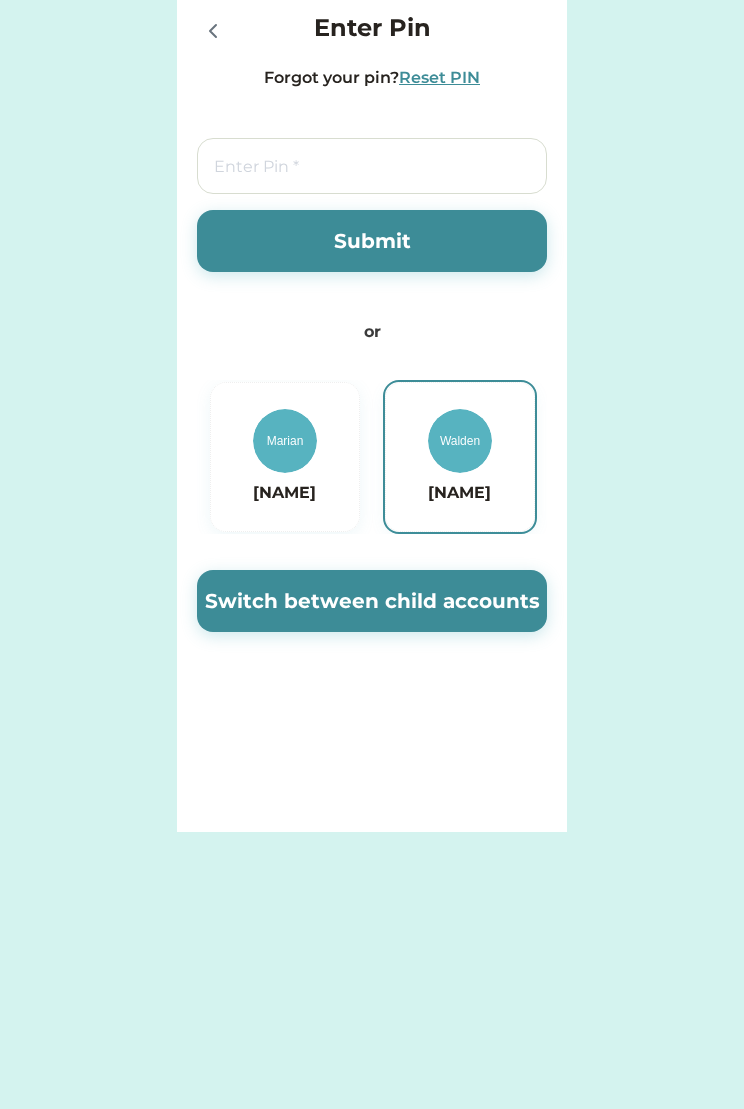 click on "Switch between child accounts" at bounding box center [372, 601] 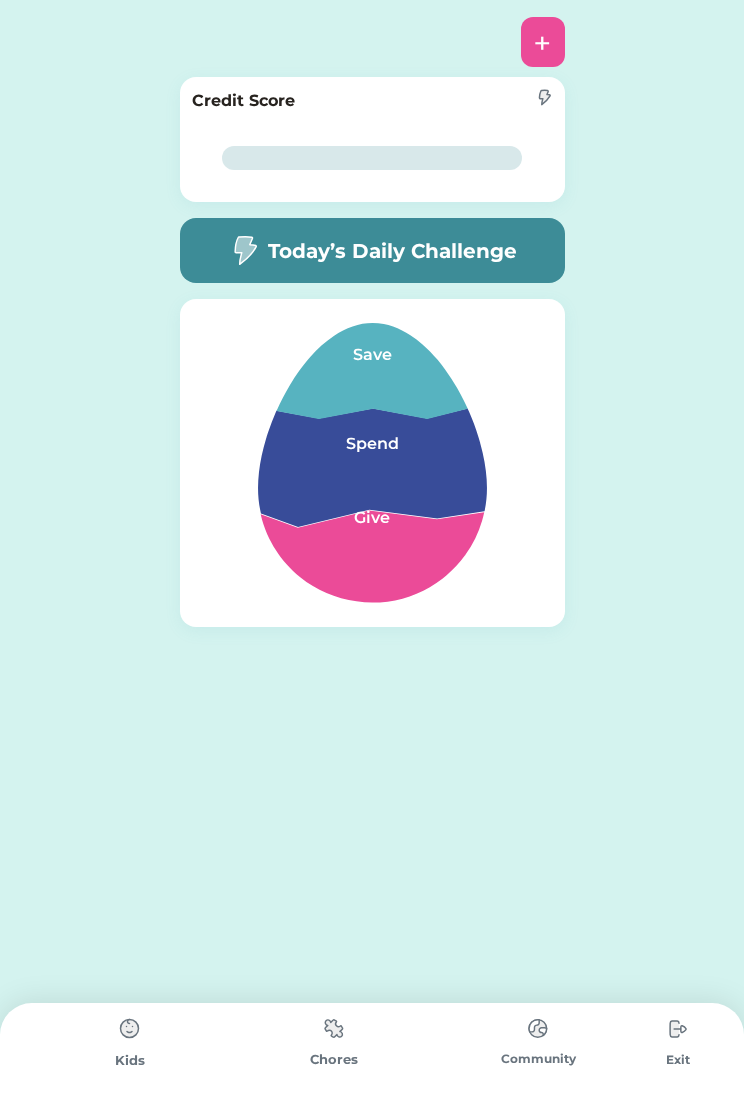 scroll, scrollTop: 0, scrollLeft: 0, axis: both 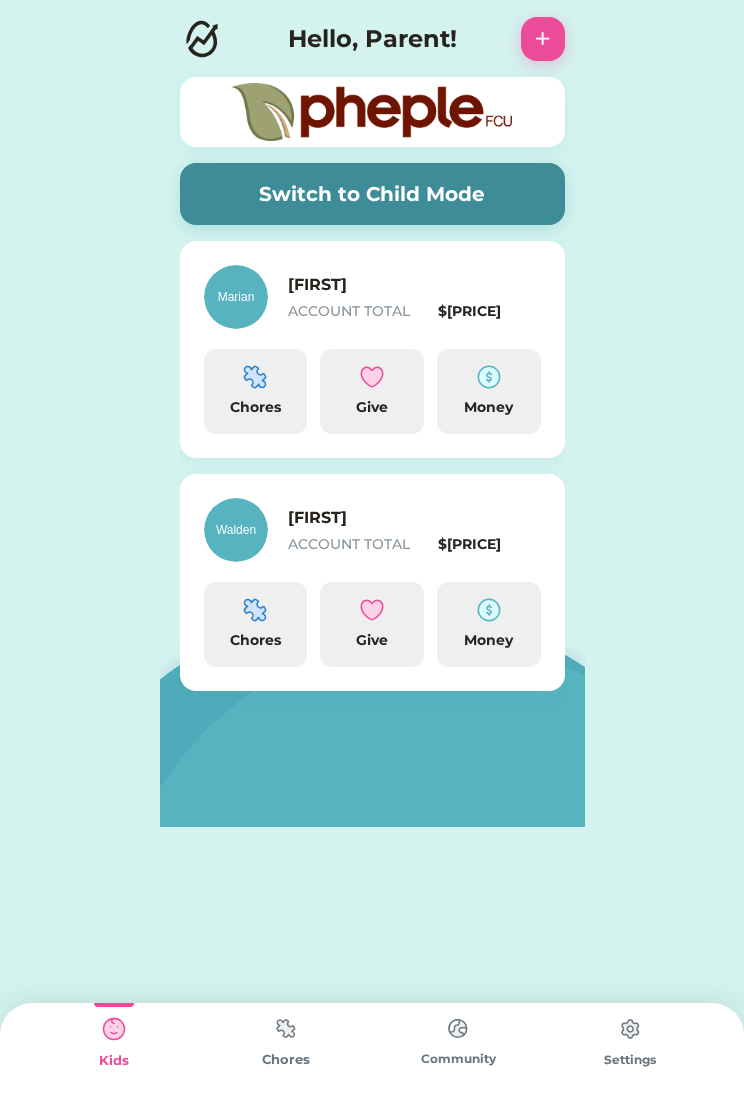 click on "[FIRST]" at bounding box center (388, 518) 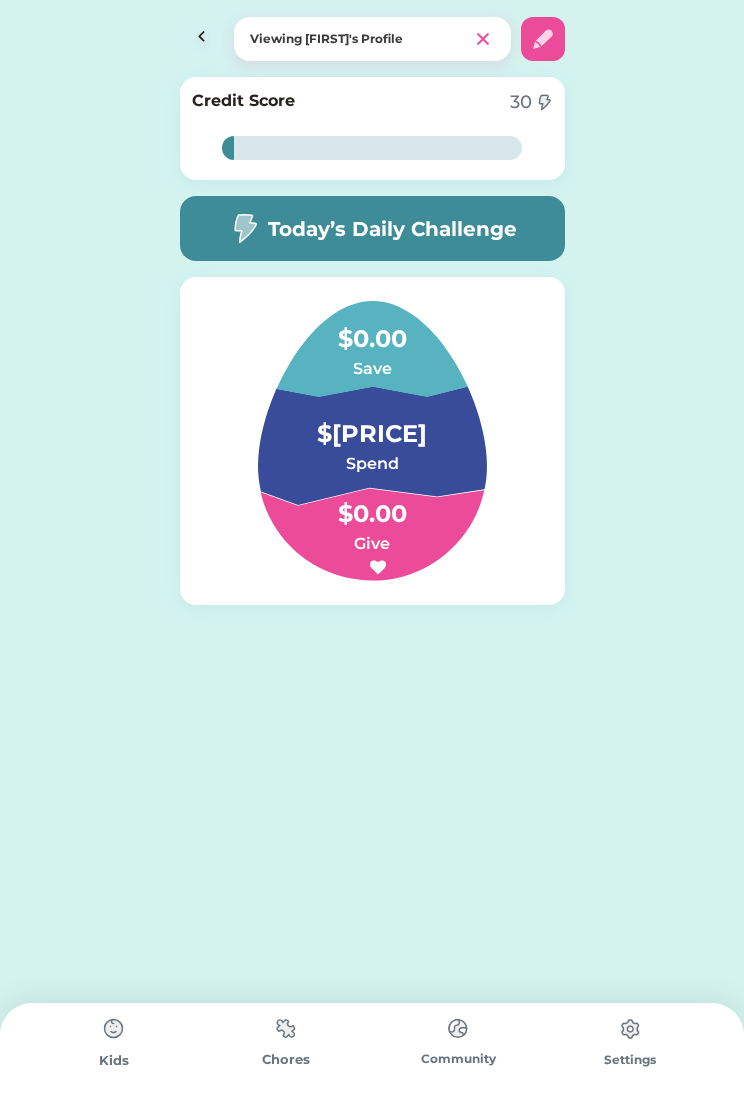click at bounding box center [630, 1029] 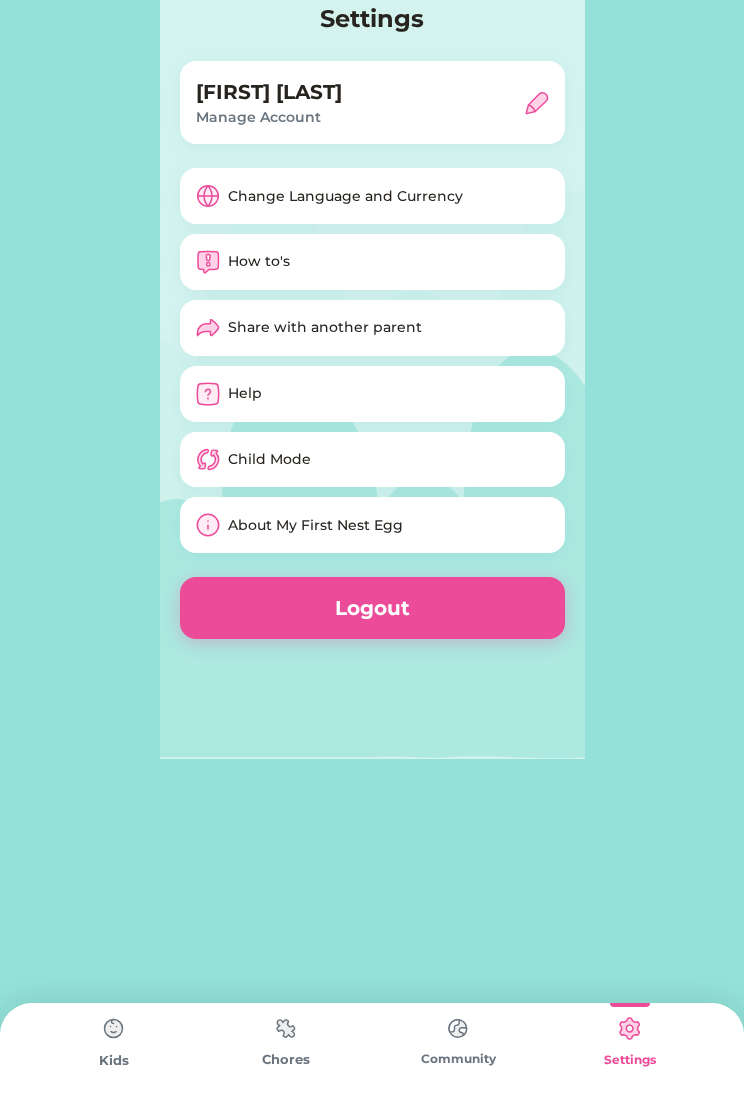 click at bounding box center [114, 1029] 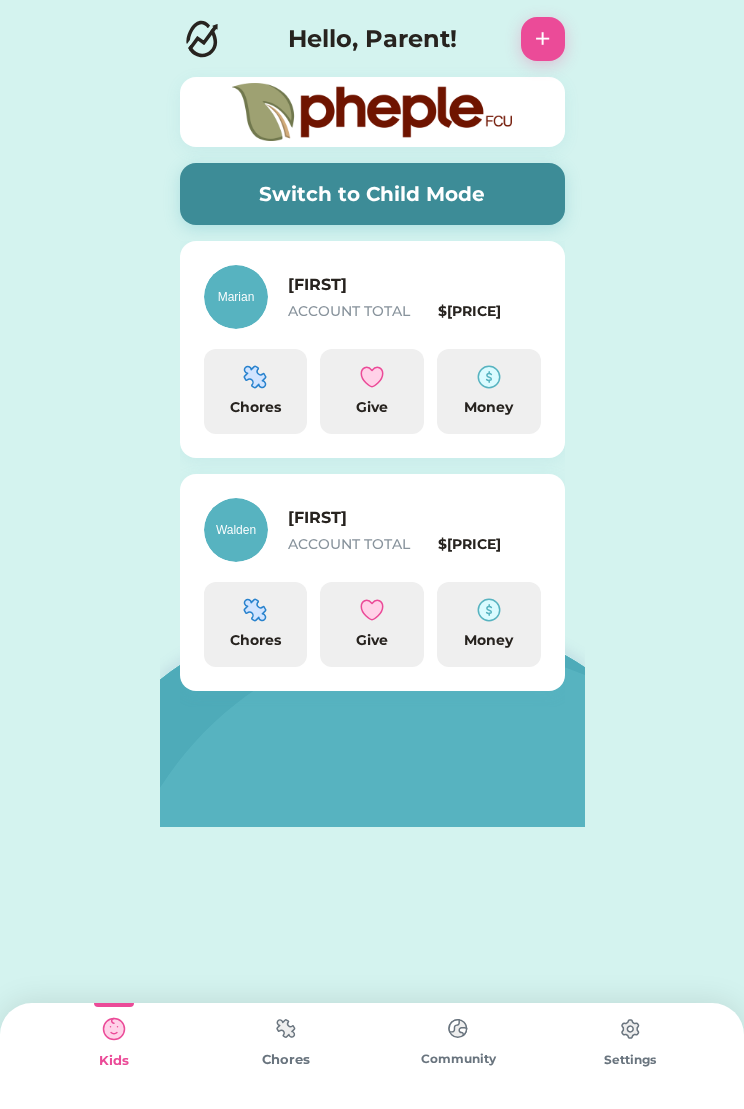 click on "[NAME]" at bounding box center (388, 518) 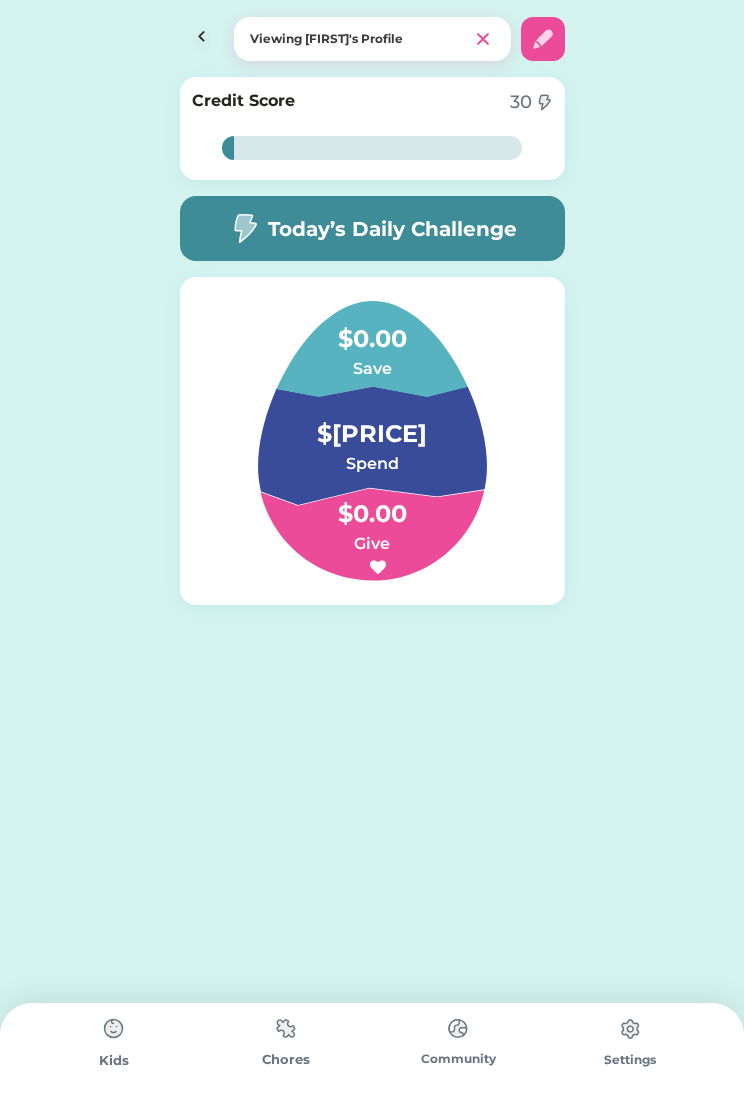 click at bounding box center [543, 39] 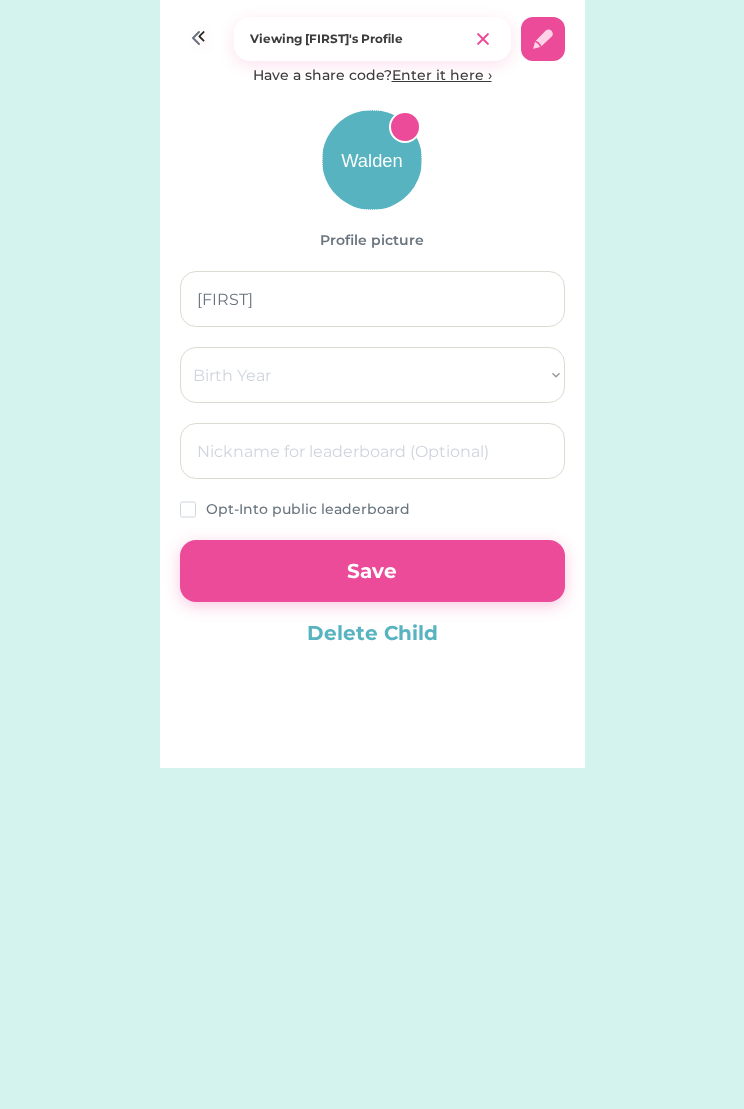 select on "2019" 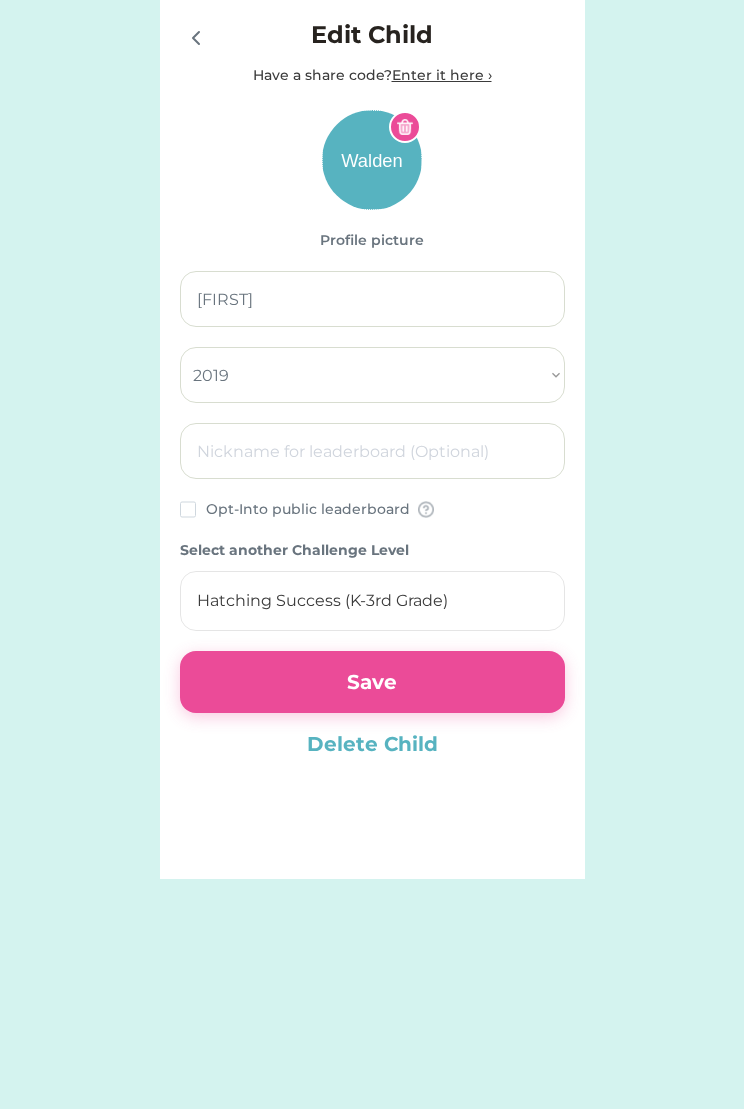 click at bounding box center [373, 161] 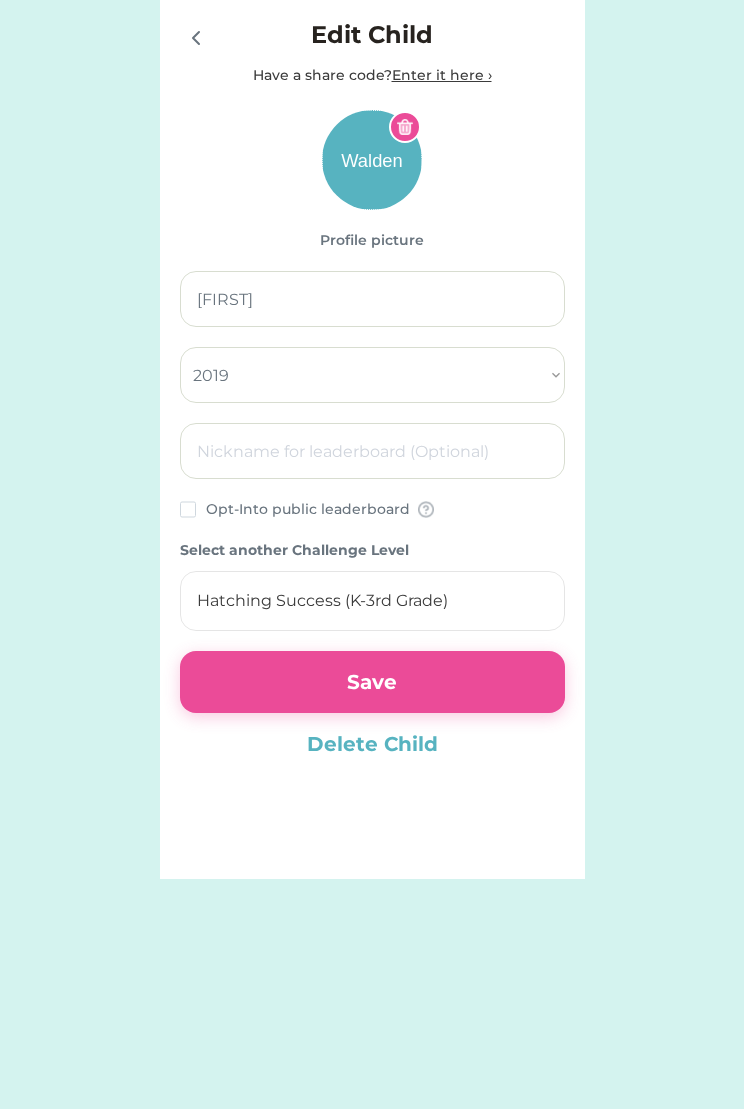 click 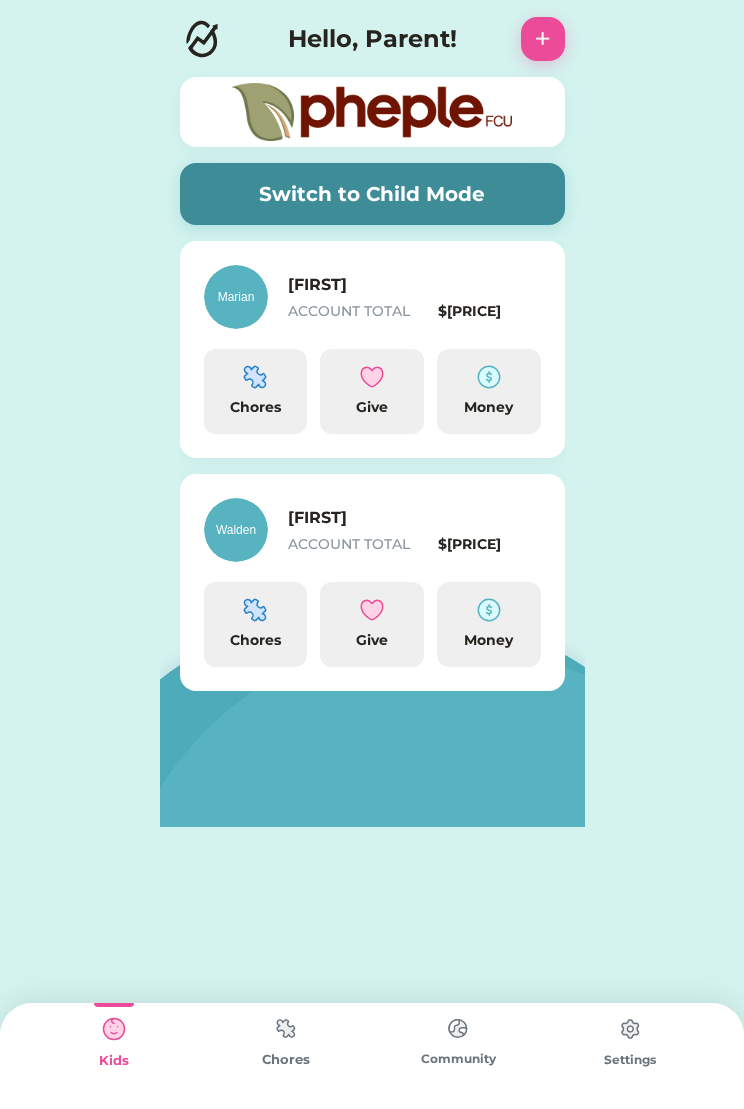 click at bounding box center (630, 1029) 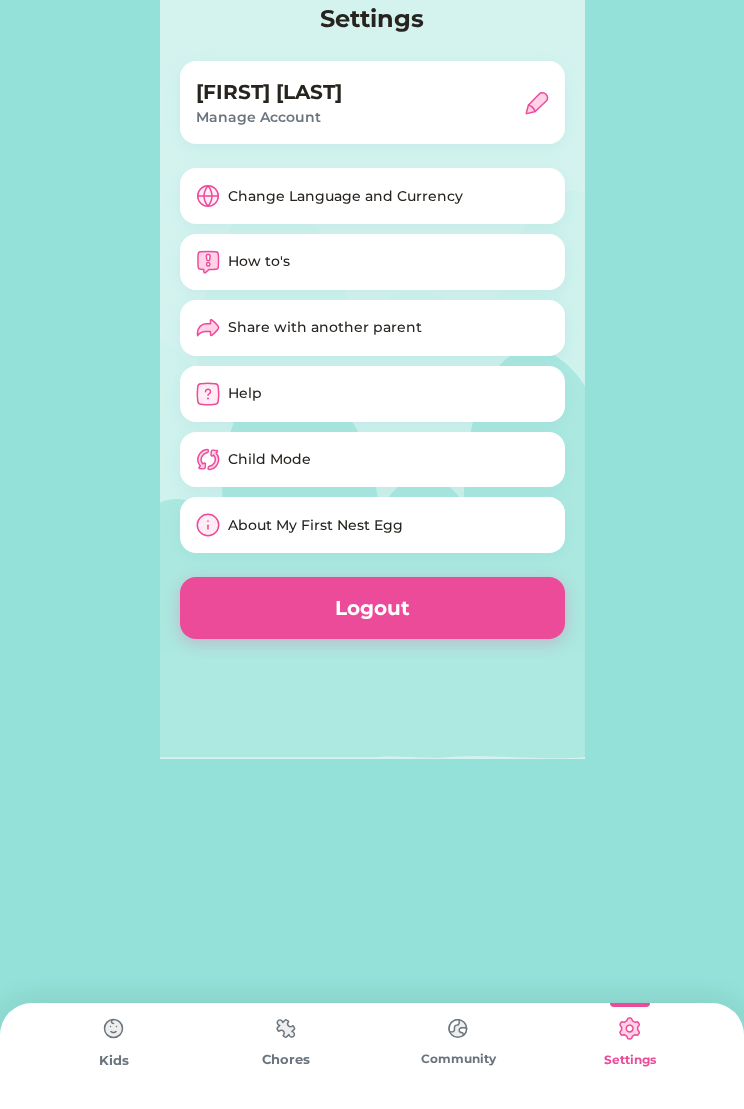 click on "Child Mode" at bounding box center (372, 460) 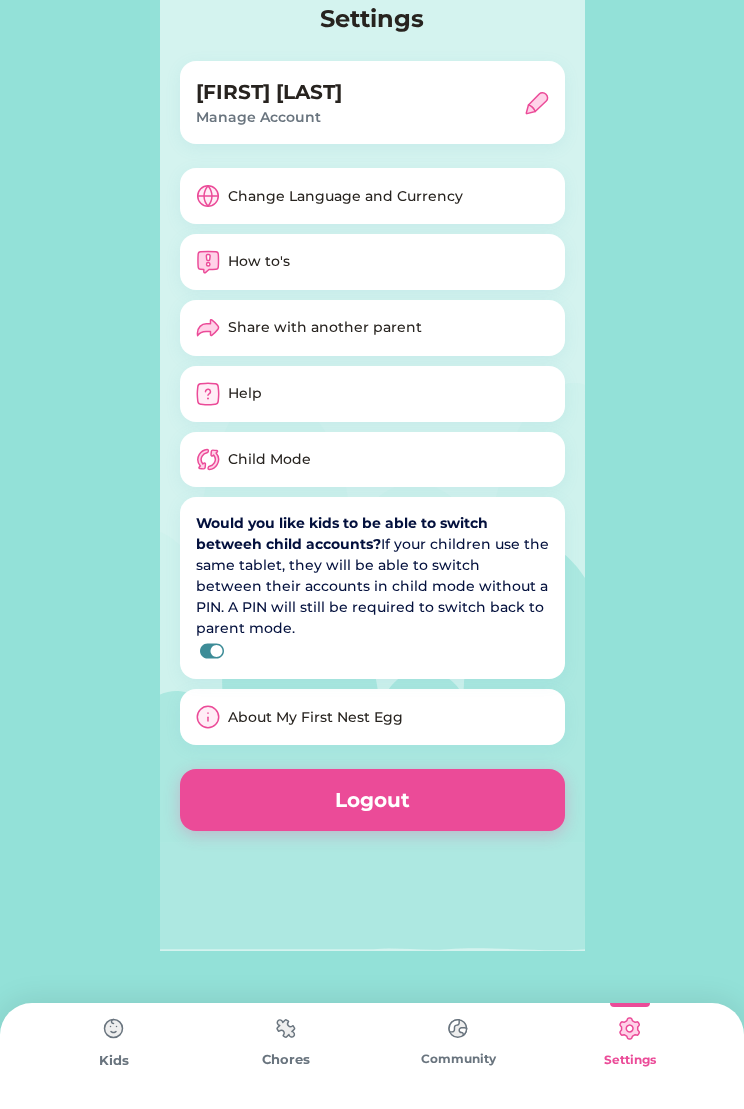 click at bounding box center (114, 1029) 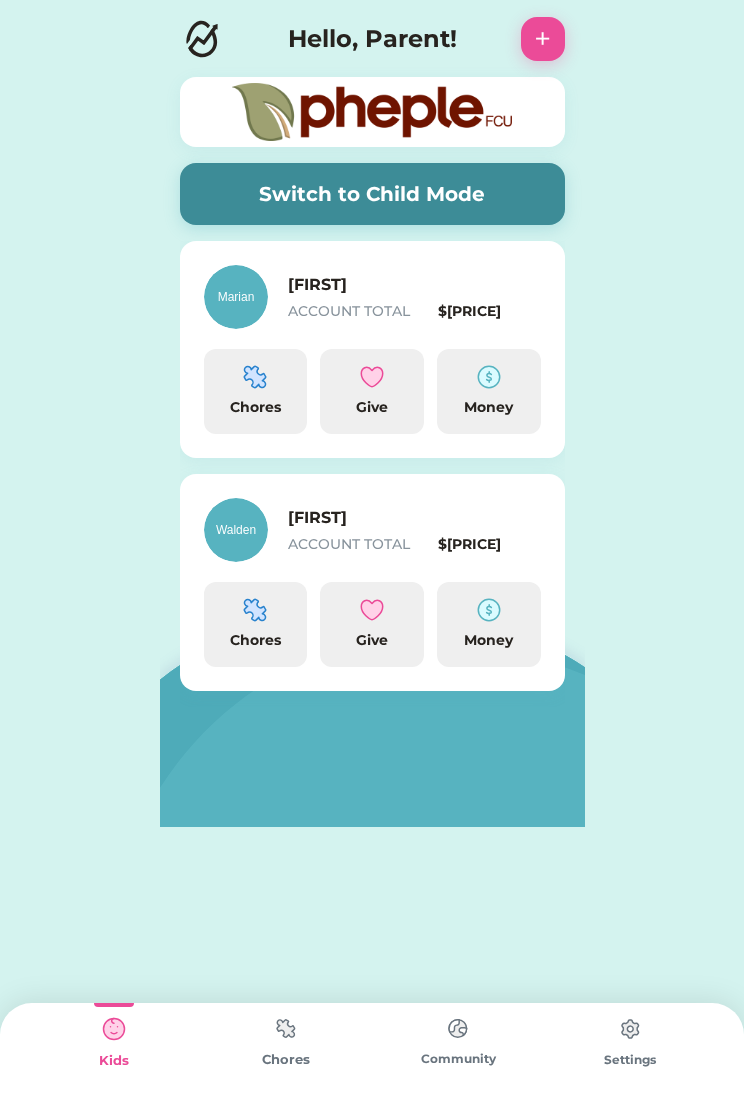click at bounding box center (114, 1029) 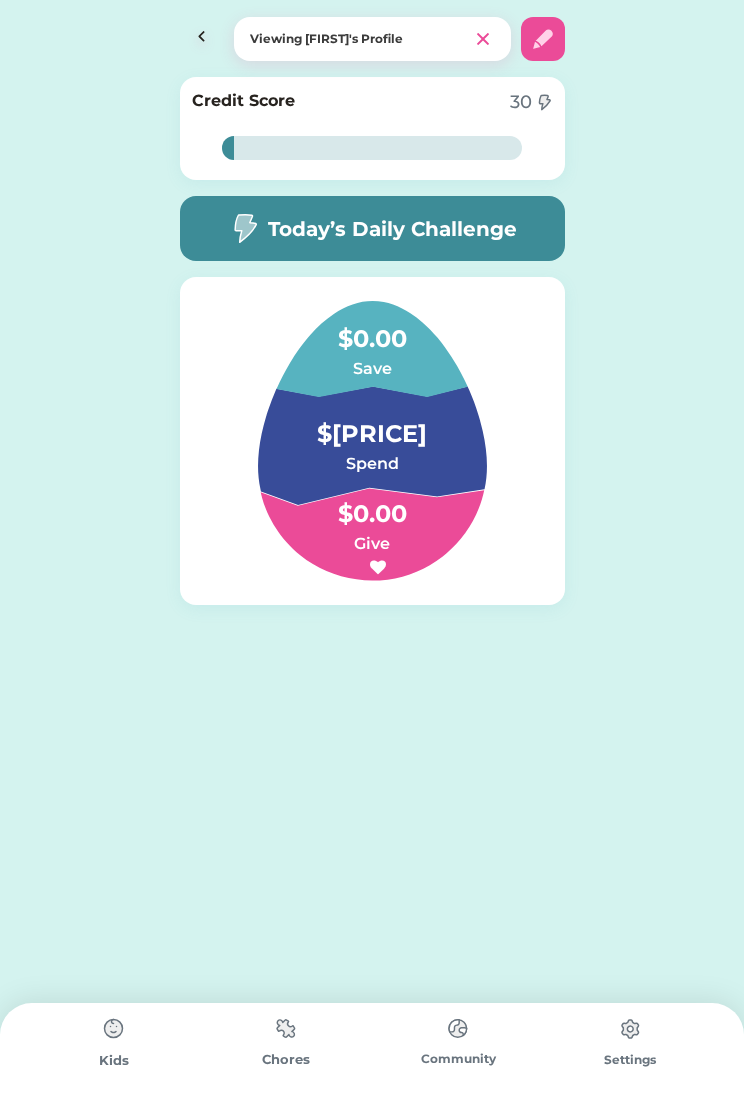 click at bounding box center (543, 39) 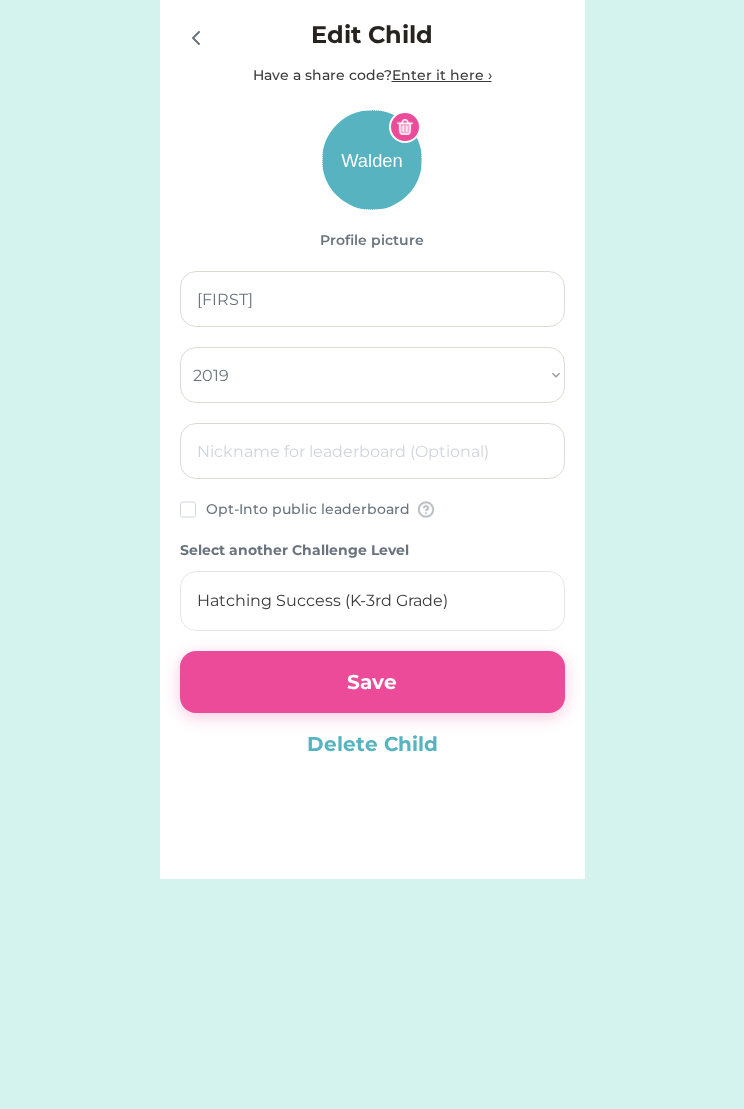 click at bounding box center (200, 37) 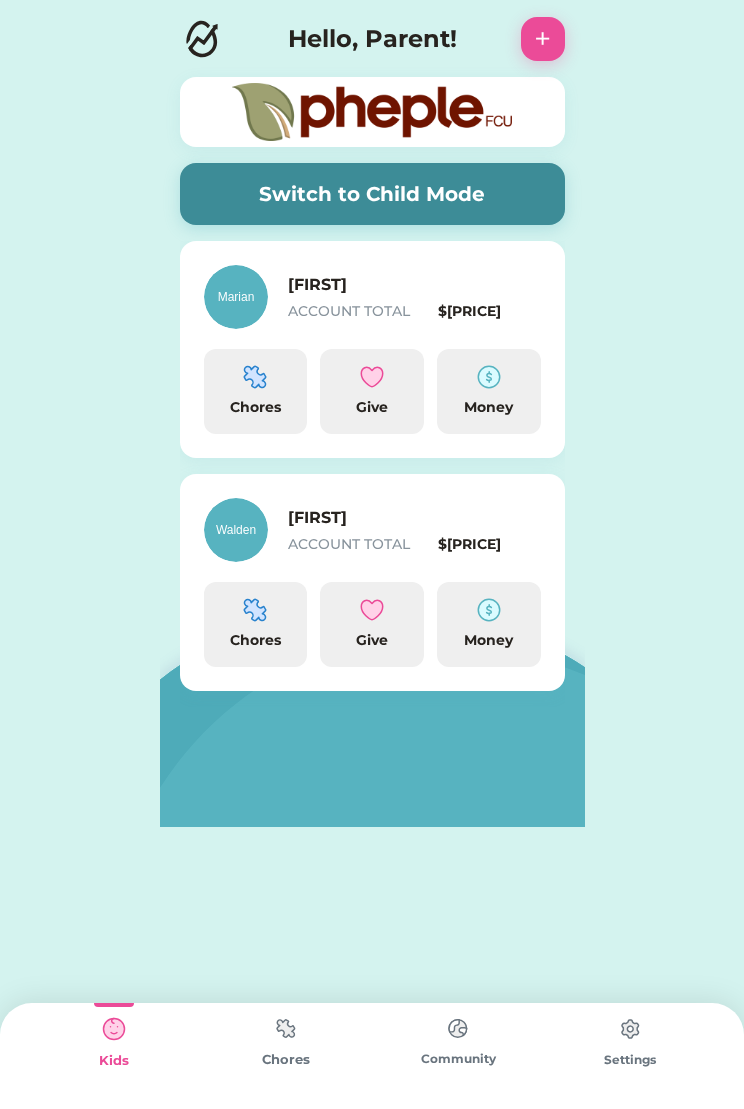 click on "Switch to Child Mode" at bounding box center (372, 194) 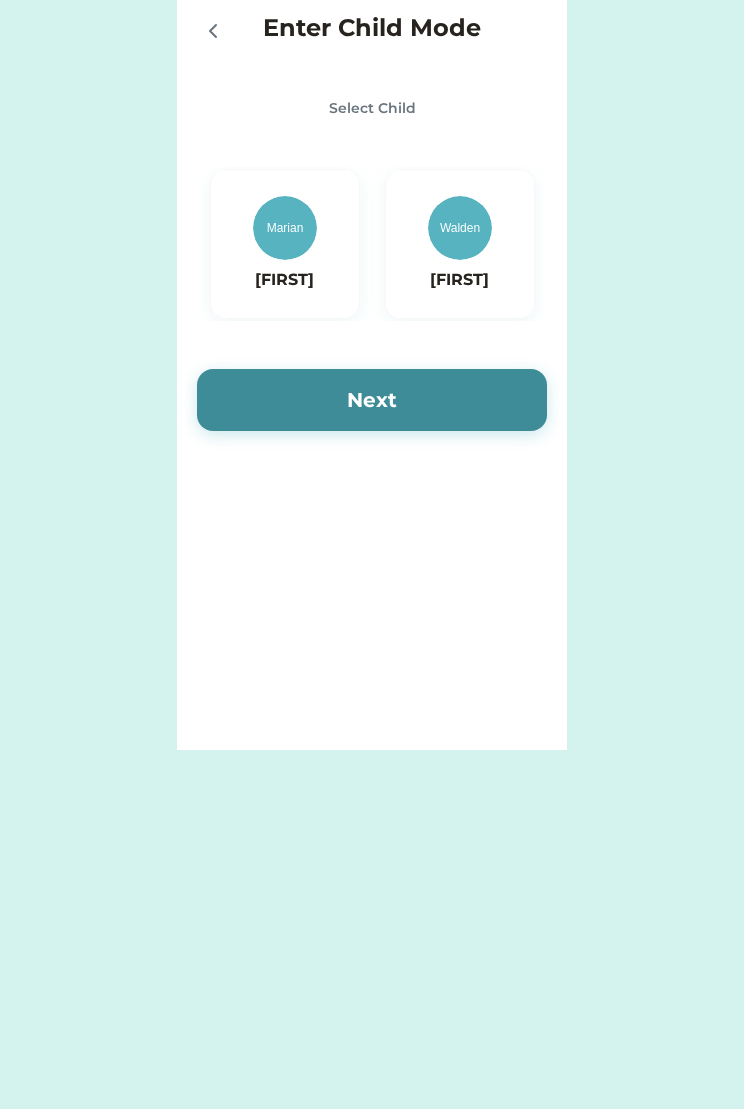 click at bounding box center [460, 228] 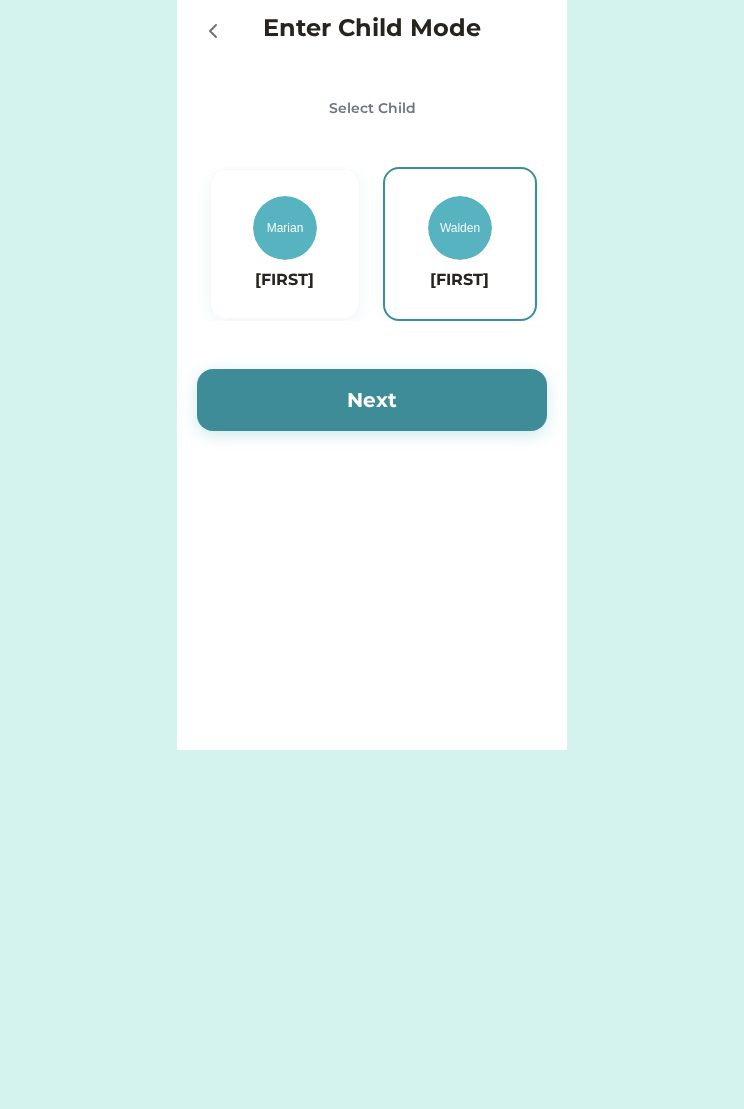 click on "Next" at bounding box center [372, 400] 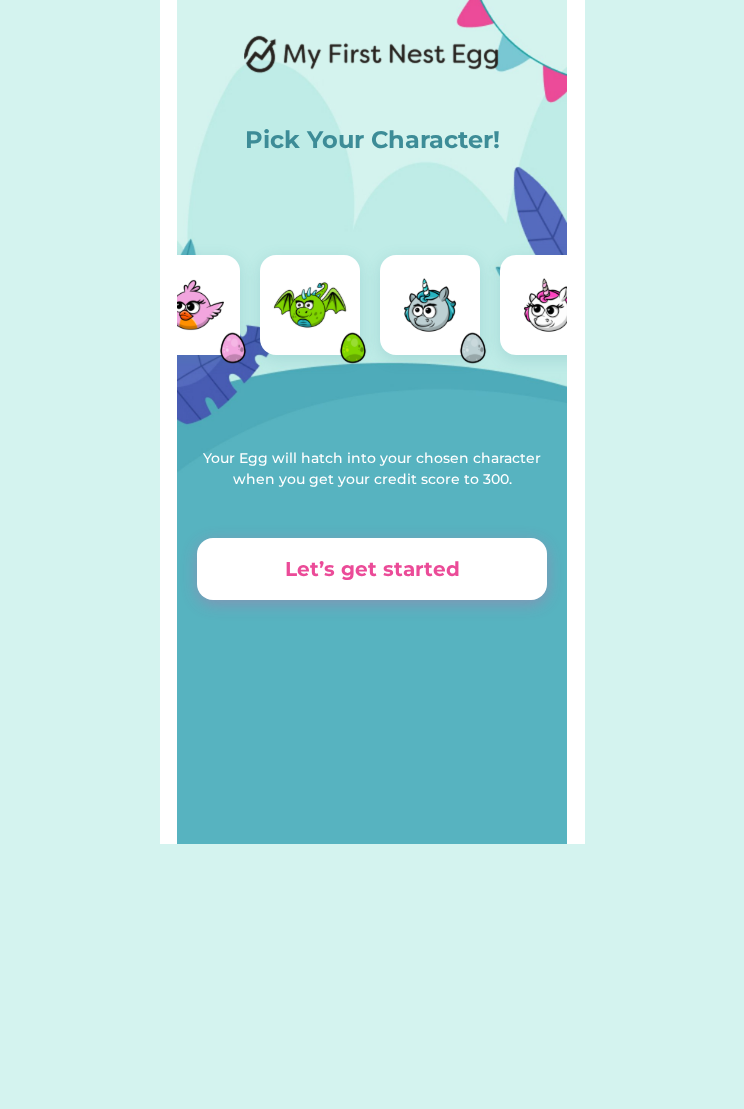 scroll, scrollTop: 0, scrollLeft: 282, axis: horizontal 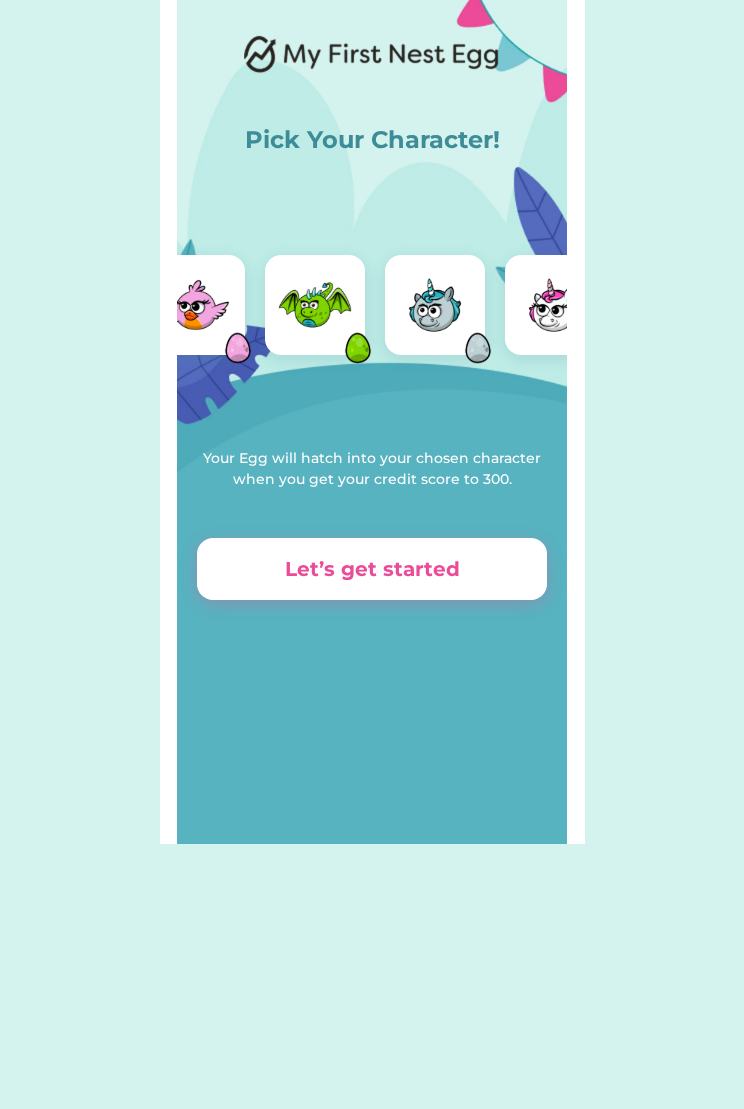 click at bounding box center [315, 305] 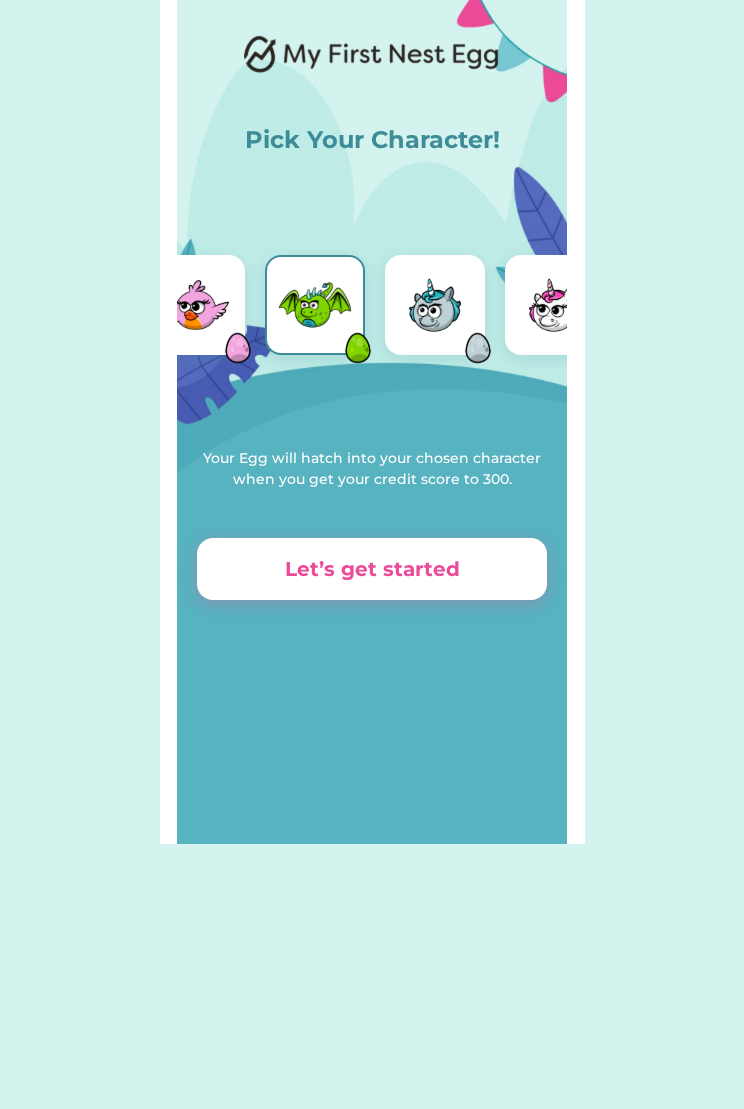 click at bounding box center [315, 305] 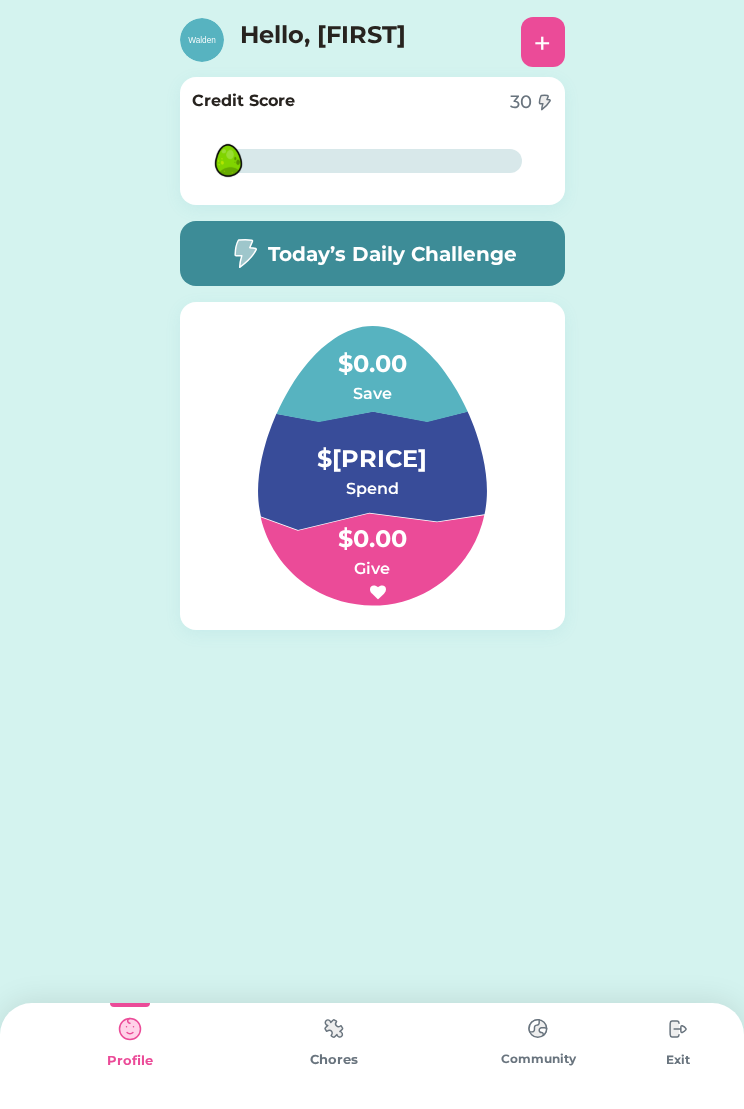 click on "Today’s Daily Challenge" at bounding box center [392, 254] 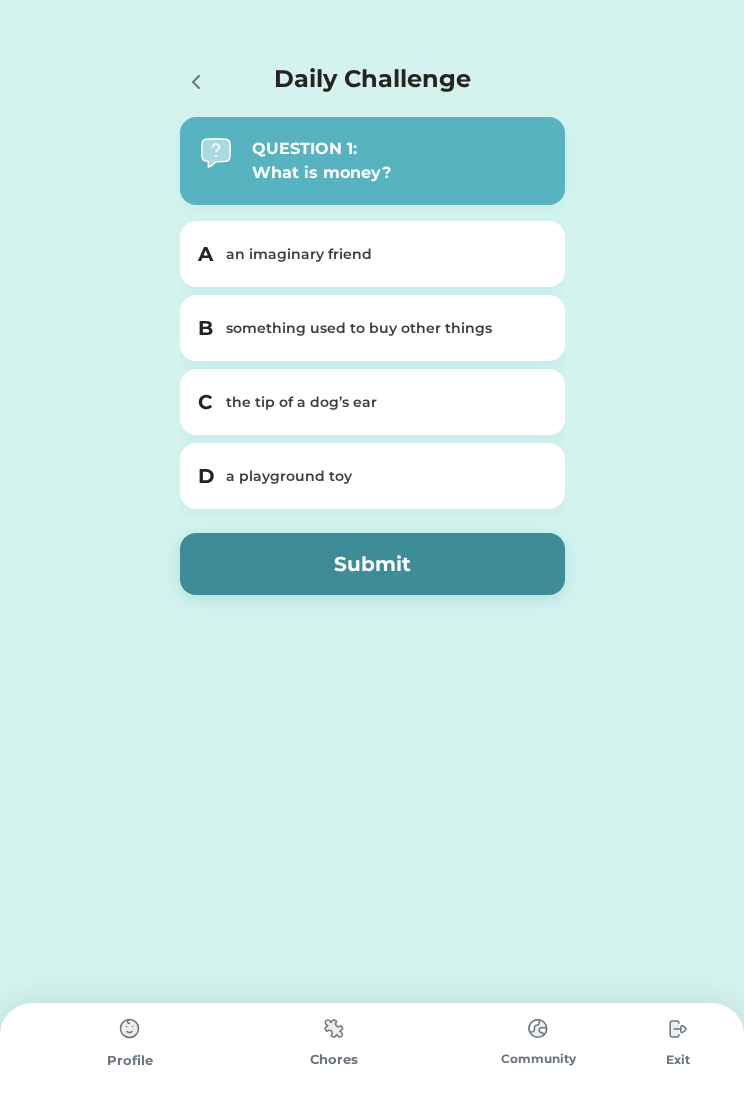 click on "something used to buy other things" at bounding box center (384, 328) 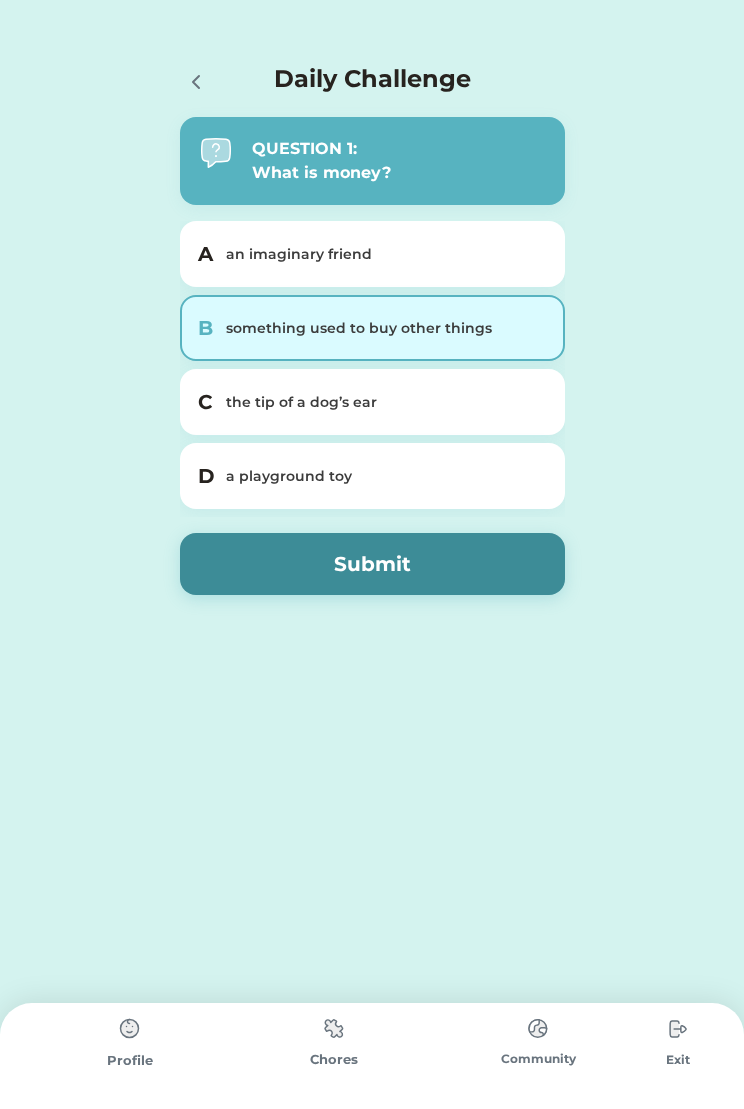 click on "Submit" at bounding box center (372, 564) 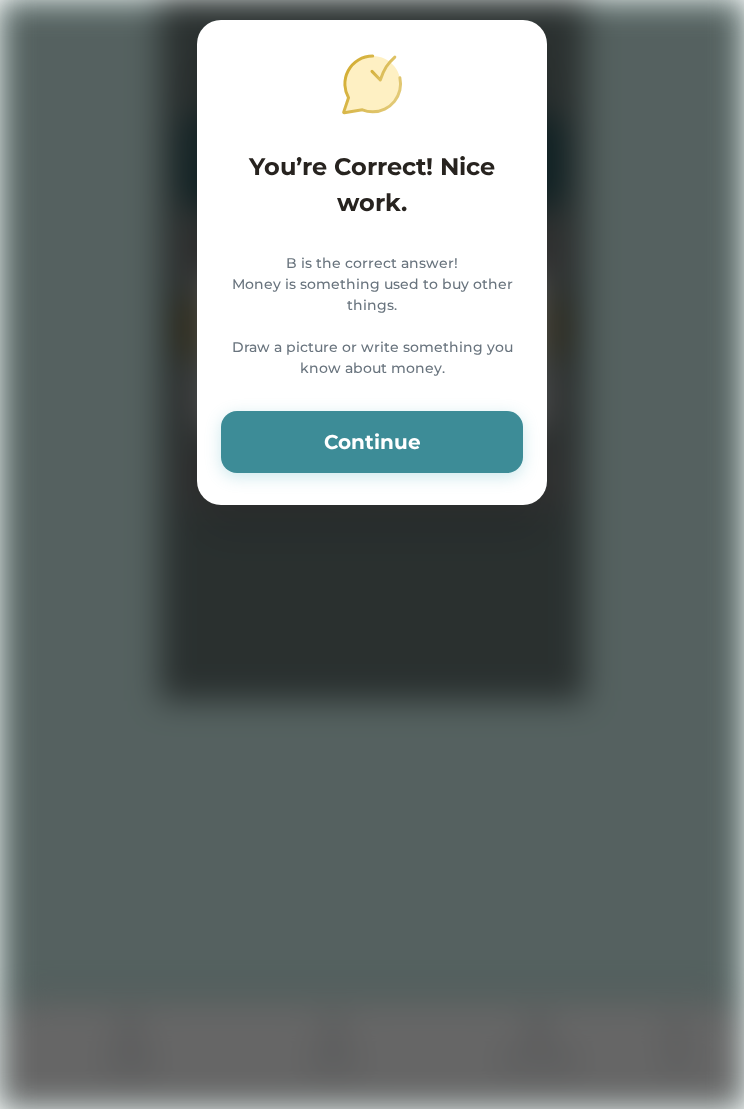 click on "Continue" at bounding box center [372, 442] 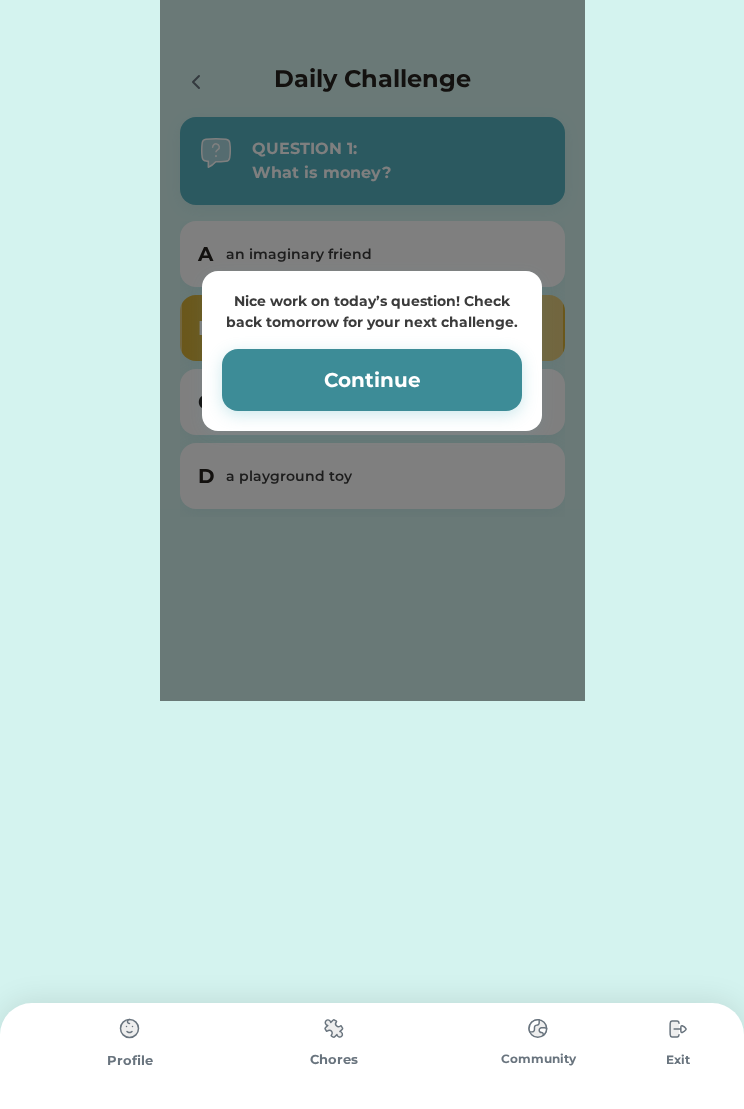 click on "Continue" at bounding box center [372, 380] 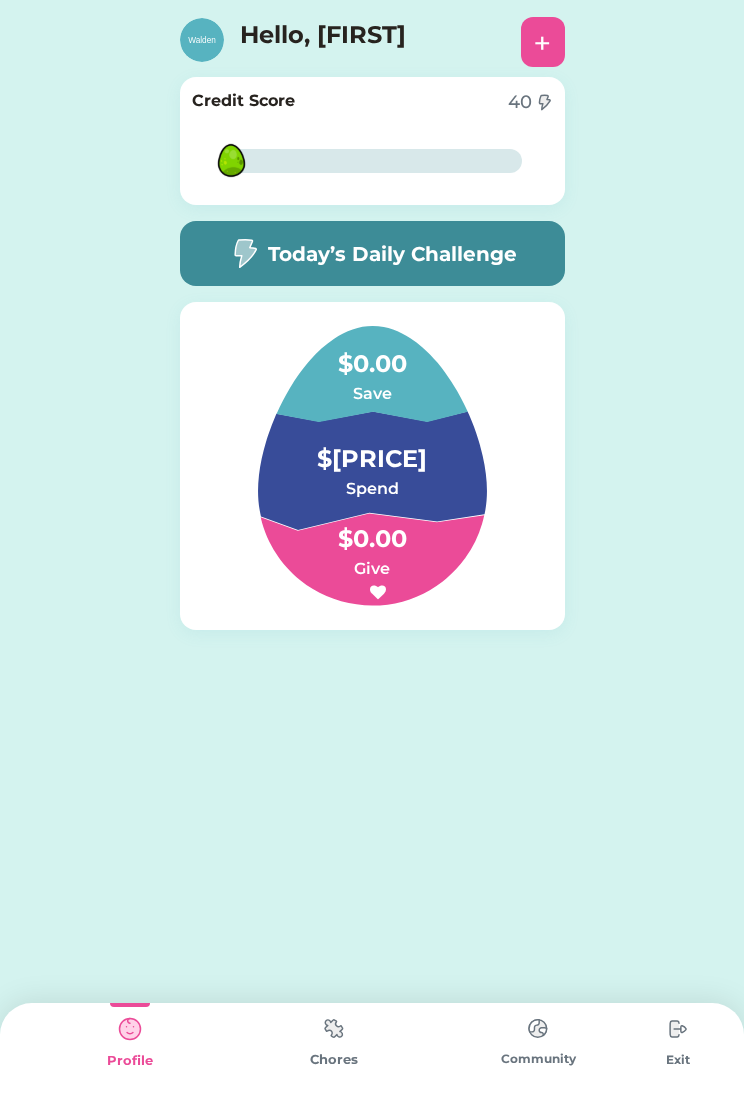 click on "Today’s Daily Challenge" at bounding box center [392, 254] 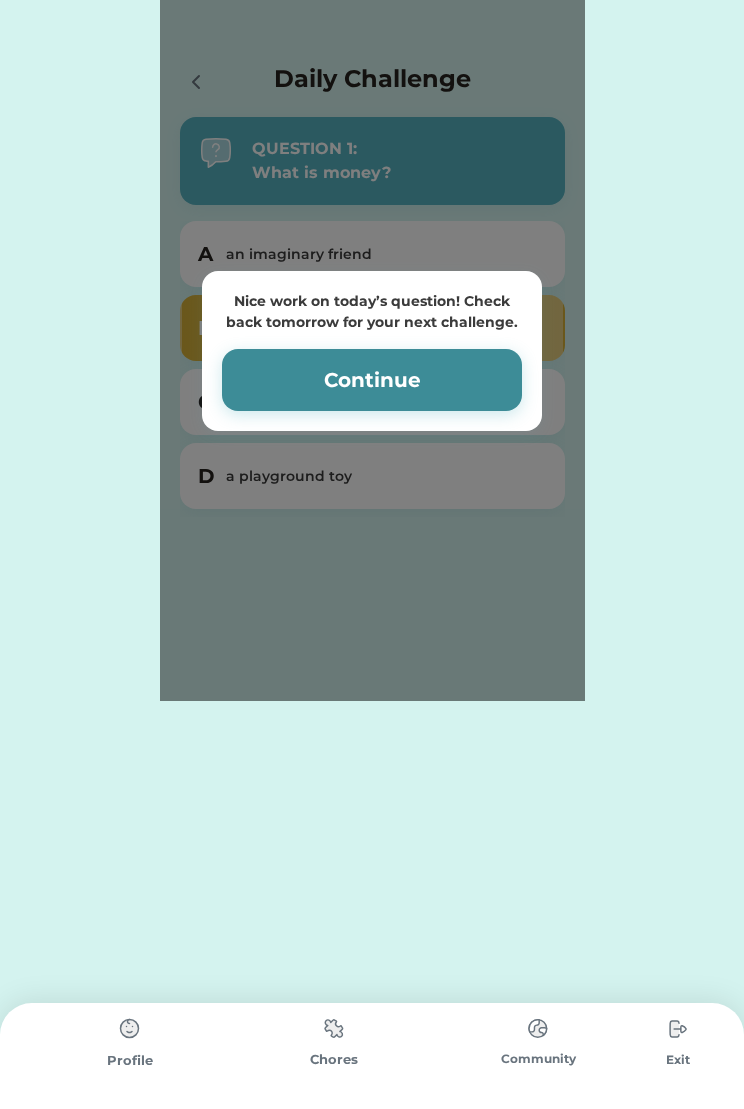 click on "Continue" at bounding box center [372, 380] 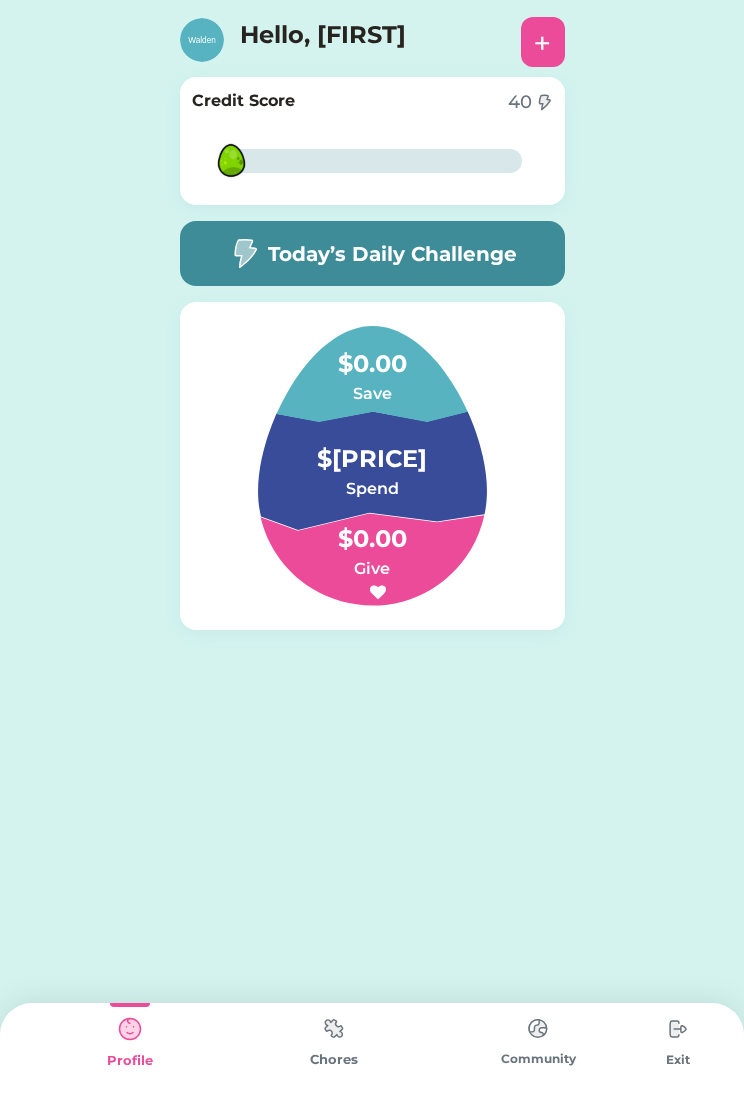 click on "Today’s Daily Challenge" at bounding box center [392, 254] 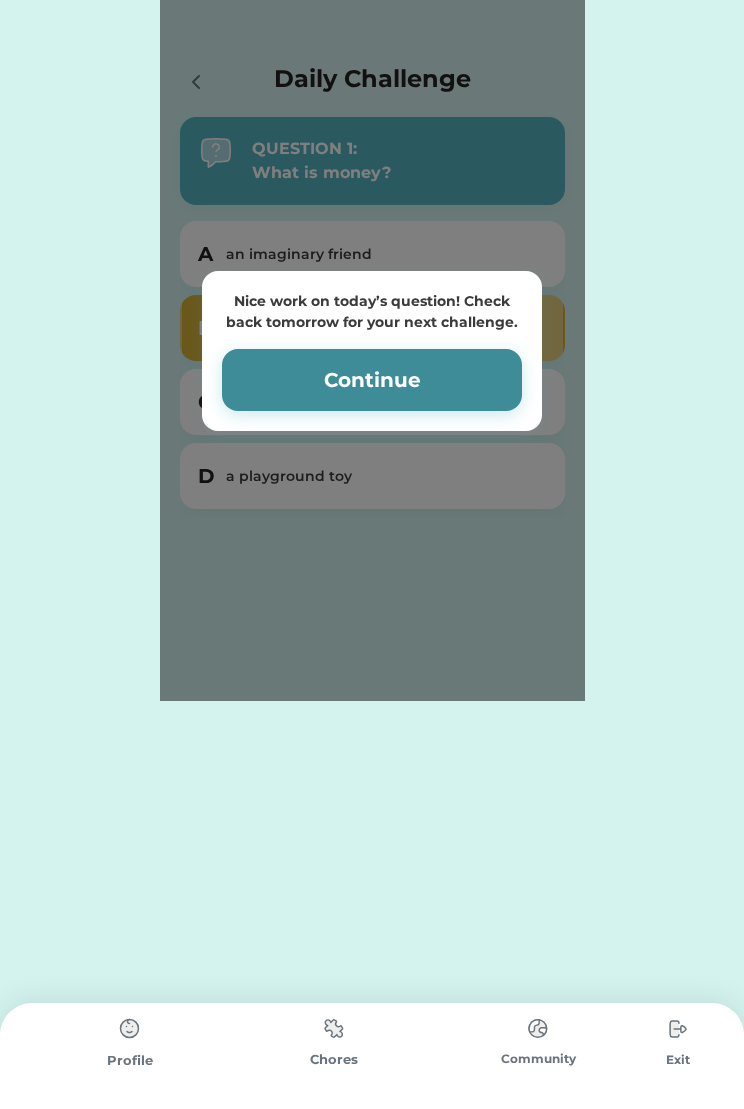 click on "Nice work on today’s question! Check back tomorrow for your next challenge. Continue" 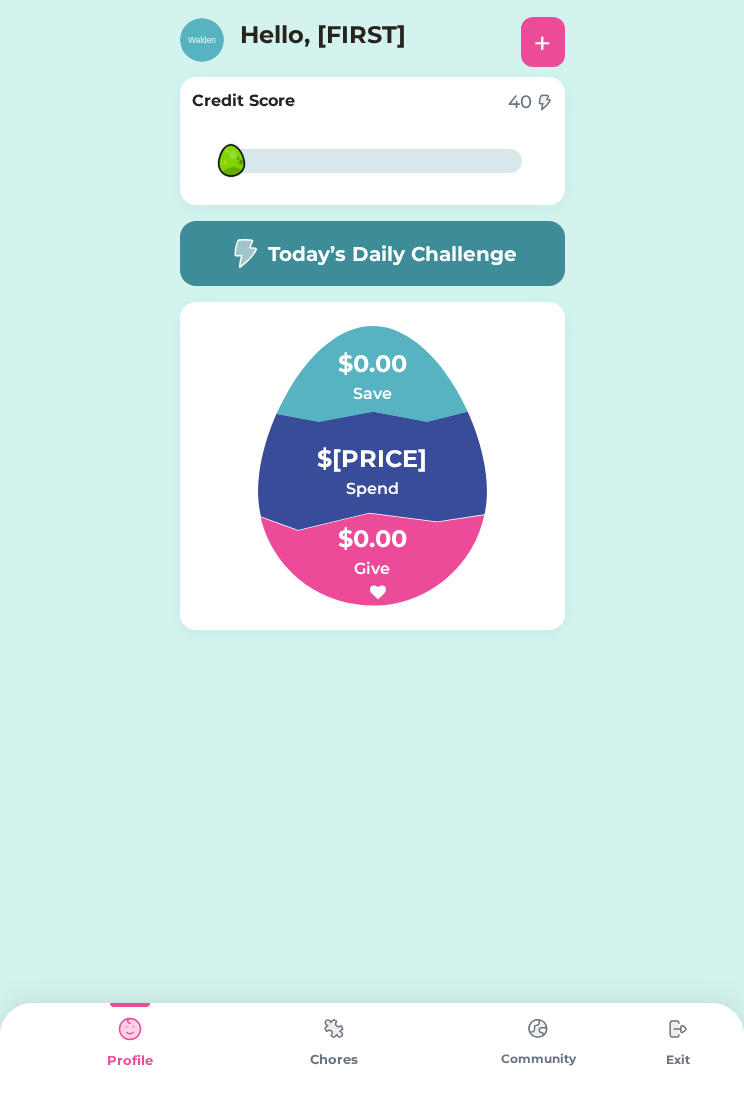 click on "Today’s Daily Challenge" at bounding box center [392, 254] 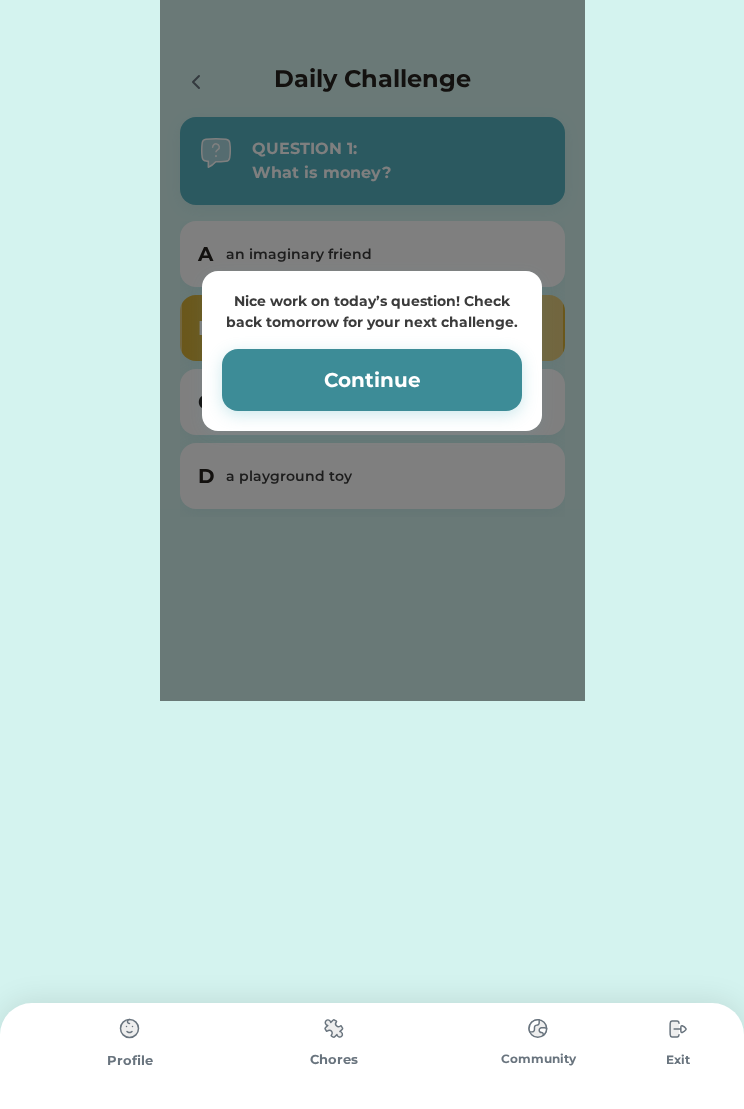 click on "Nice work on today’s question! Check back tomorrow for your next challenge. Continue" 